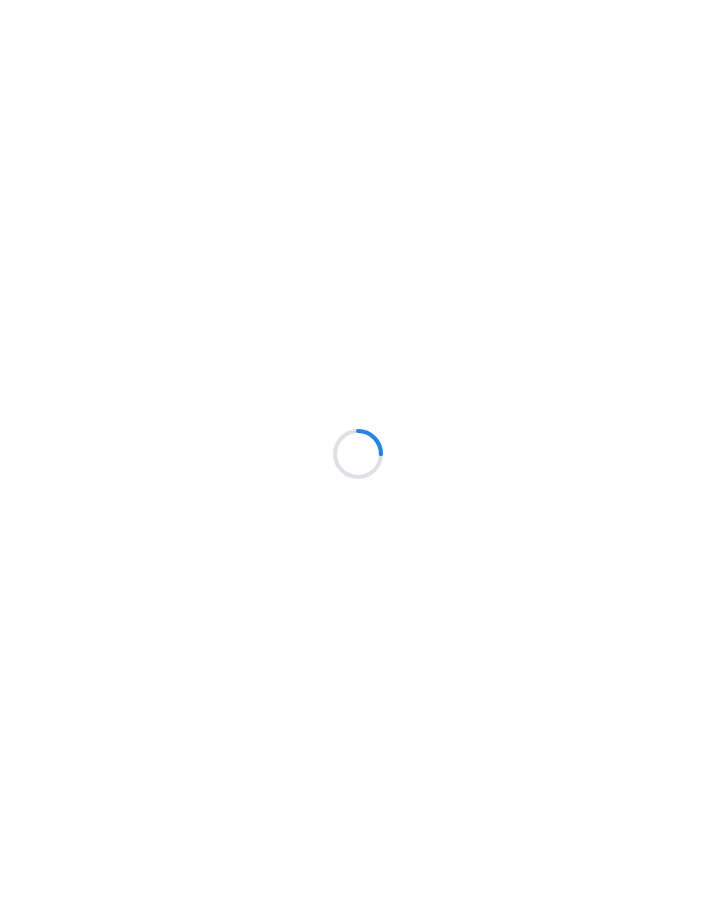 scroll, scrollTop: 0, scrollLeft: 0, axis: both 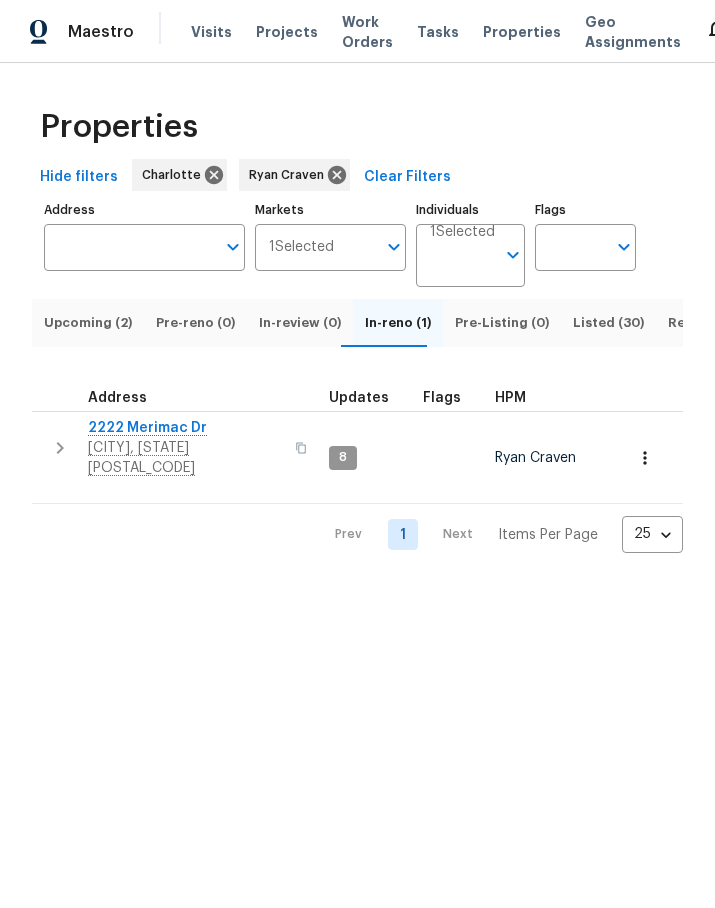 click on "Listed (30)" at bounding box center (608, 323) 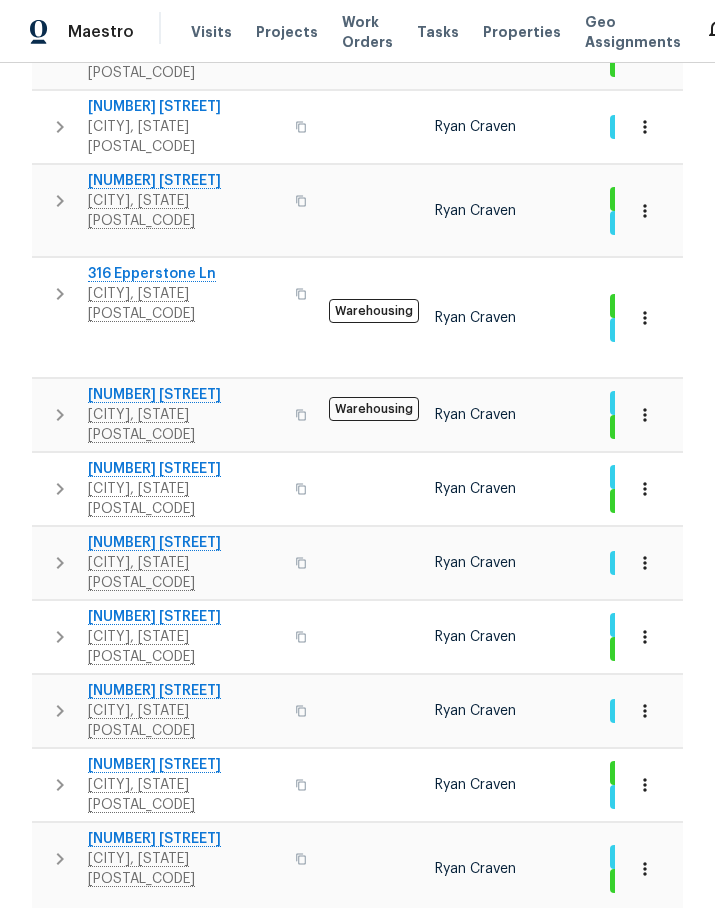 scroll, scrollTop: 1105, scrollLeft: 0, axis: vertical 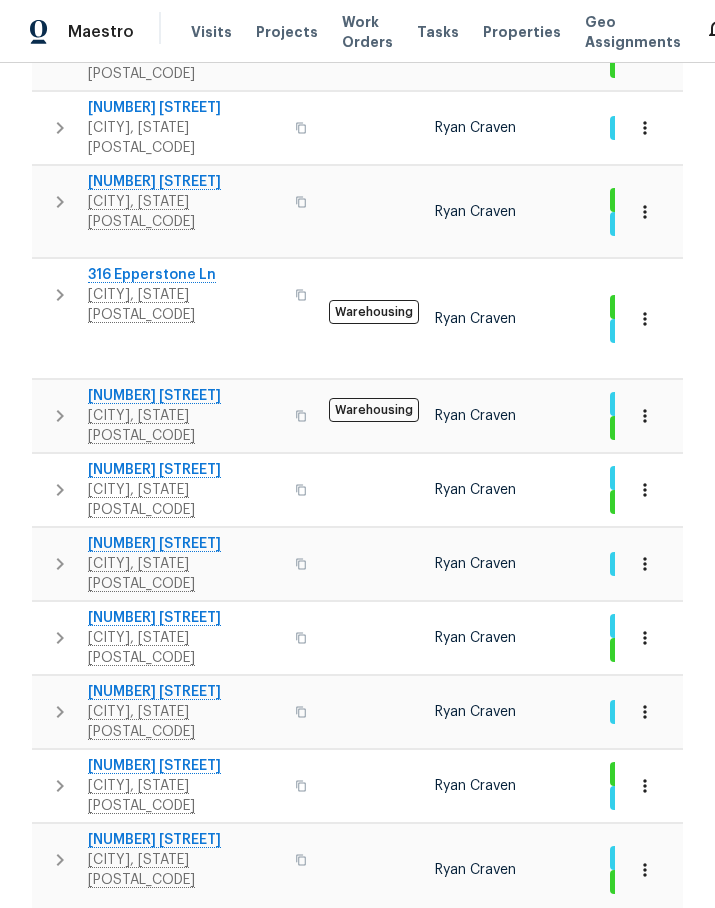 click on "[CITY], [STATE] [POSTAL_CODE]" at bounding box center [185, 648] 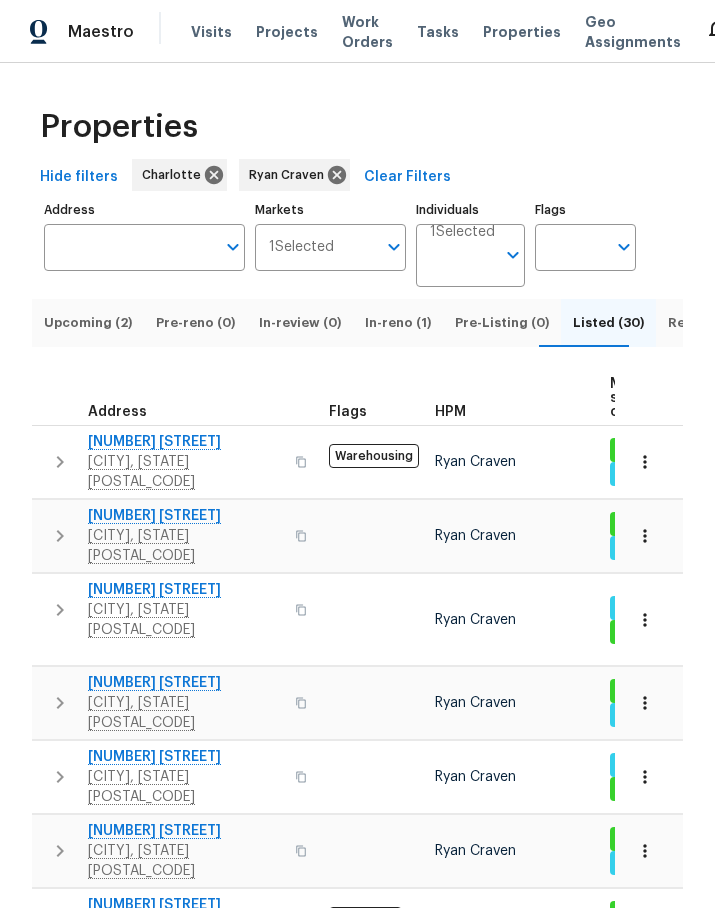 scroll, scrollTop: 0, scrollLeft: 0, axis: both 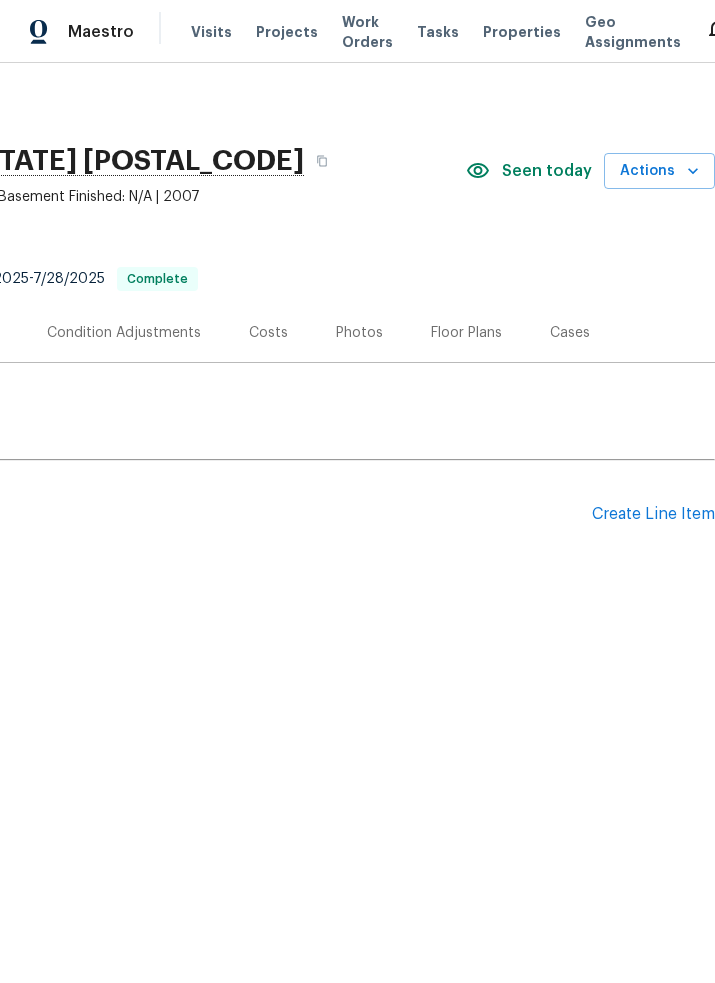 click on "Create Line Item" at bounding box center [653, 514] 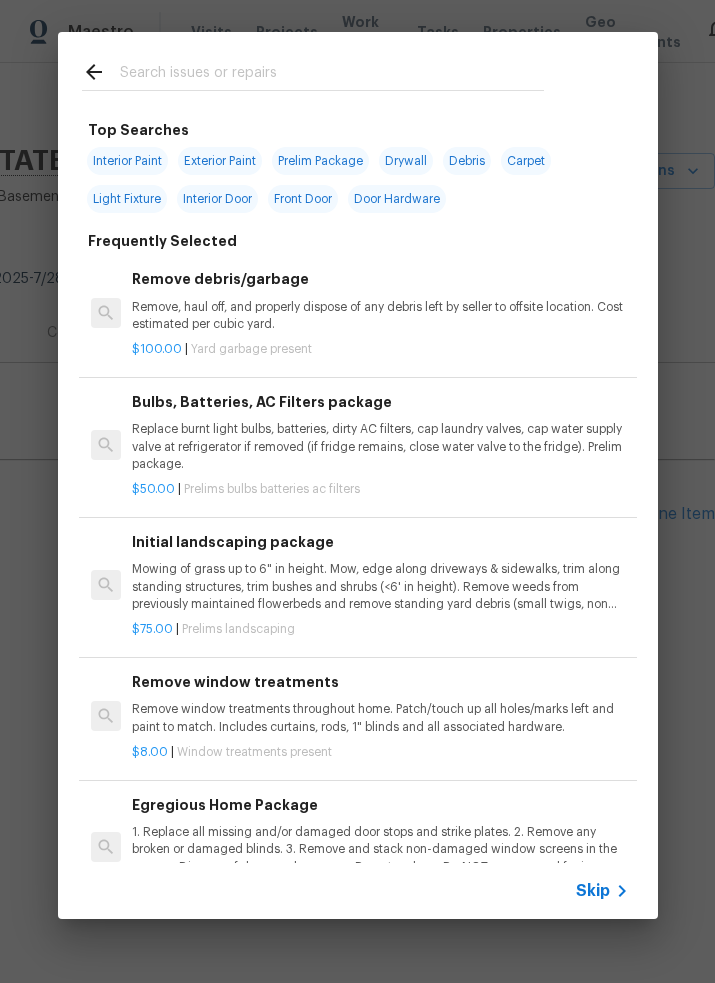 click at bounding box center [332, 75] 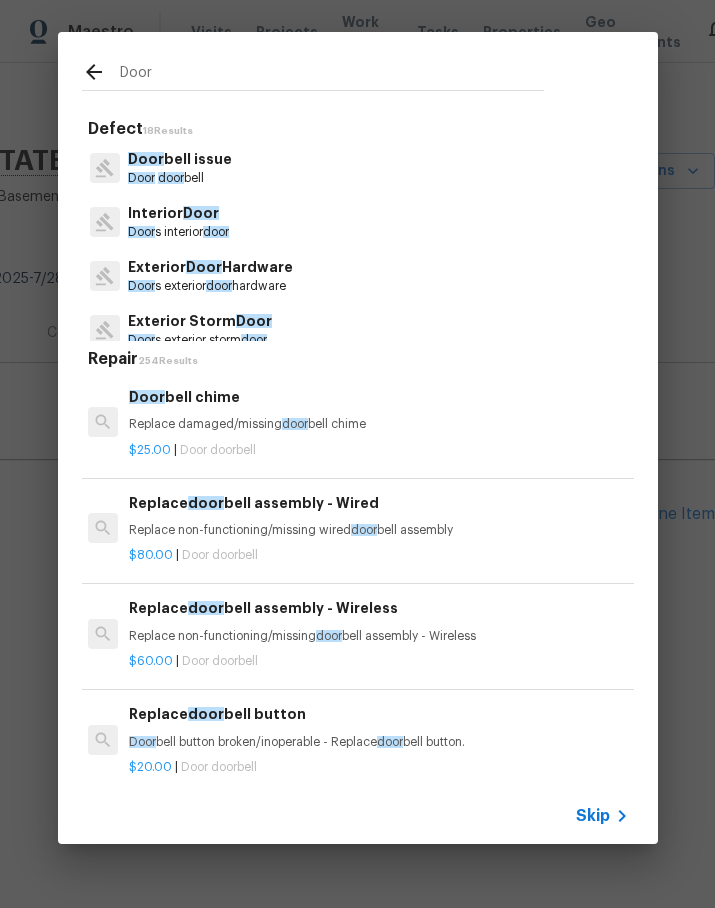 scroll, scrollTop: 0, scrollLeft: 3, axis: horizontal 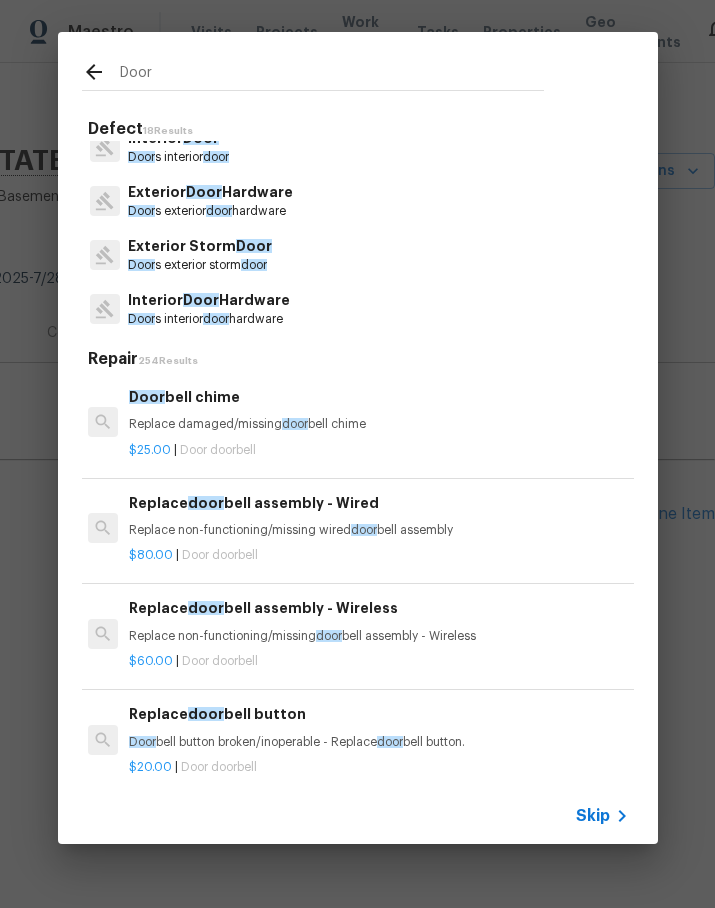 type on "Door" 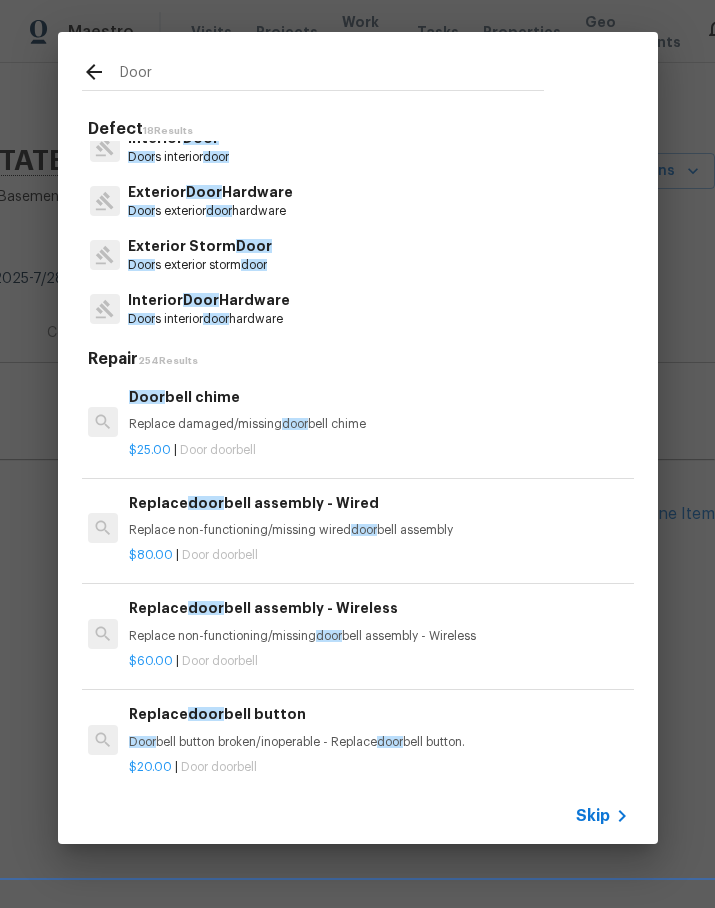 click on "Exterior  Door  Hardware Door s exterior  door  hardware" at bounding box center [358, 201] 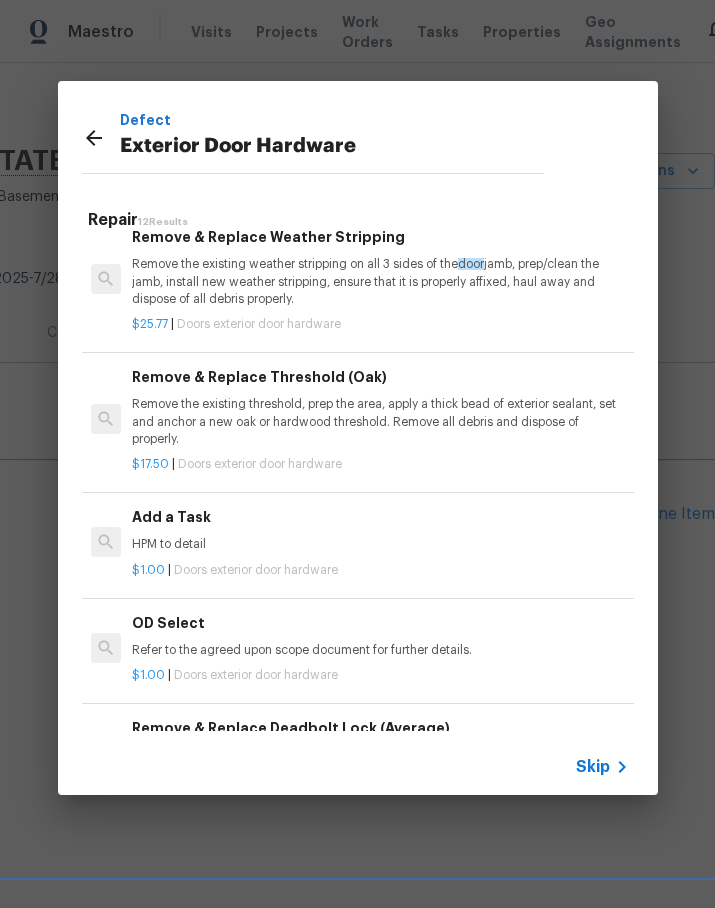 scroll, scrollTop: 535, scrollLeft: 0, axis: vertical 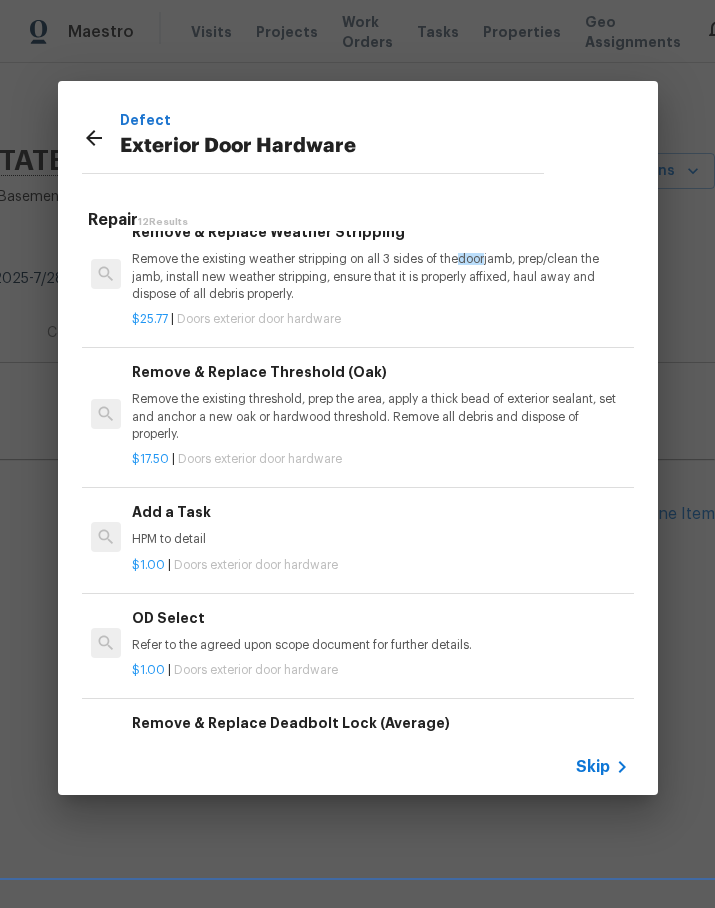 click on "Add a Task" at bounding box center (380, 512) 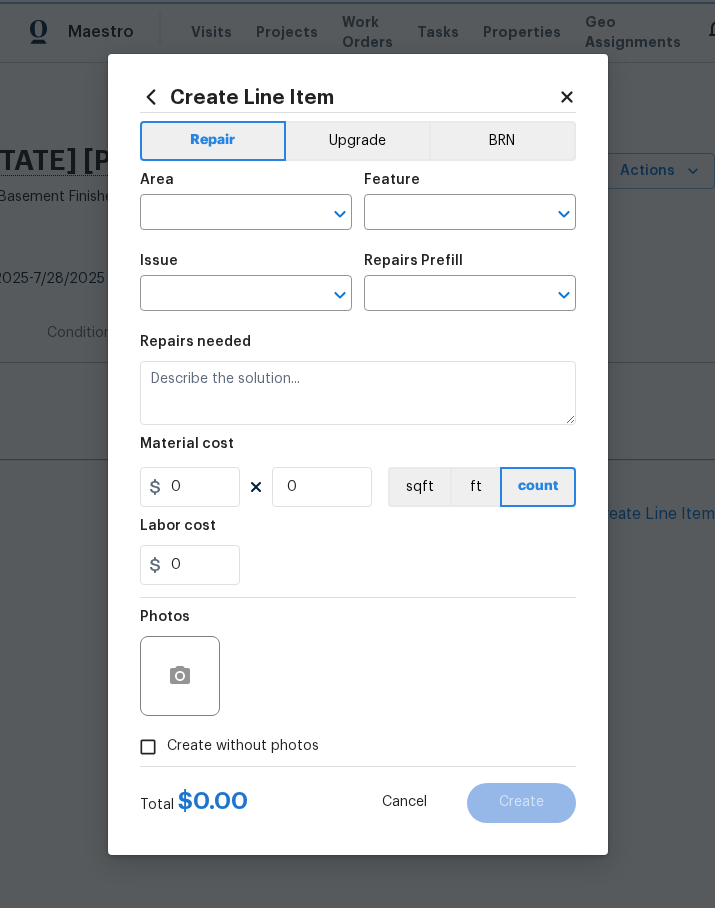 type on "Interior Door" 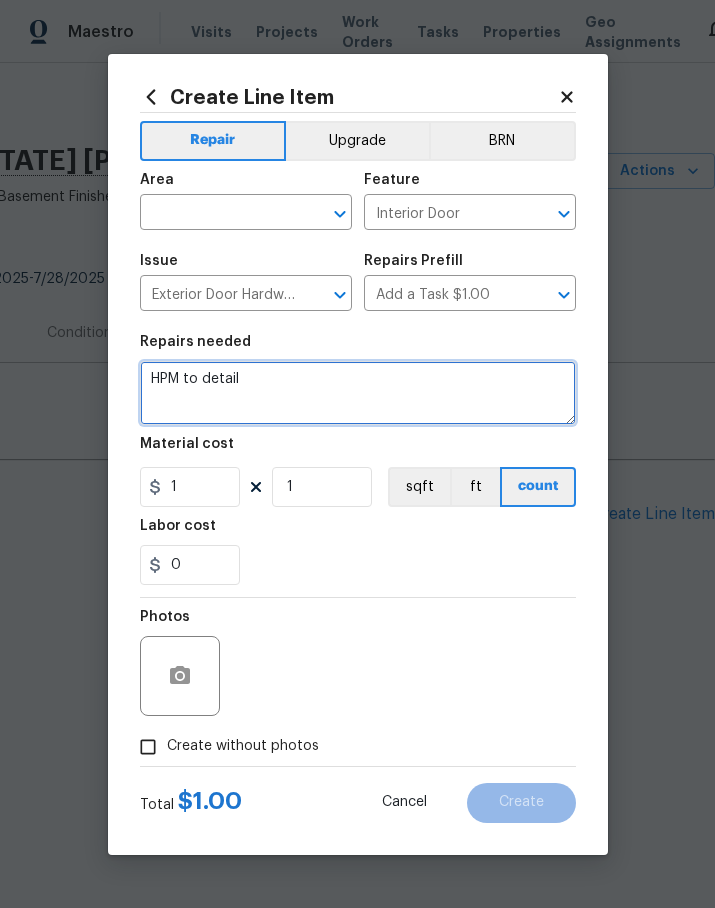 click on "HPM to detail" at bounding box center (358, 393) 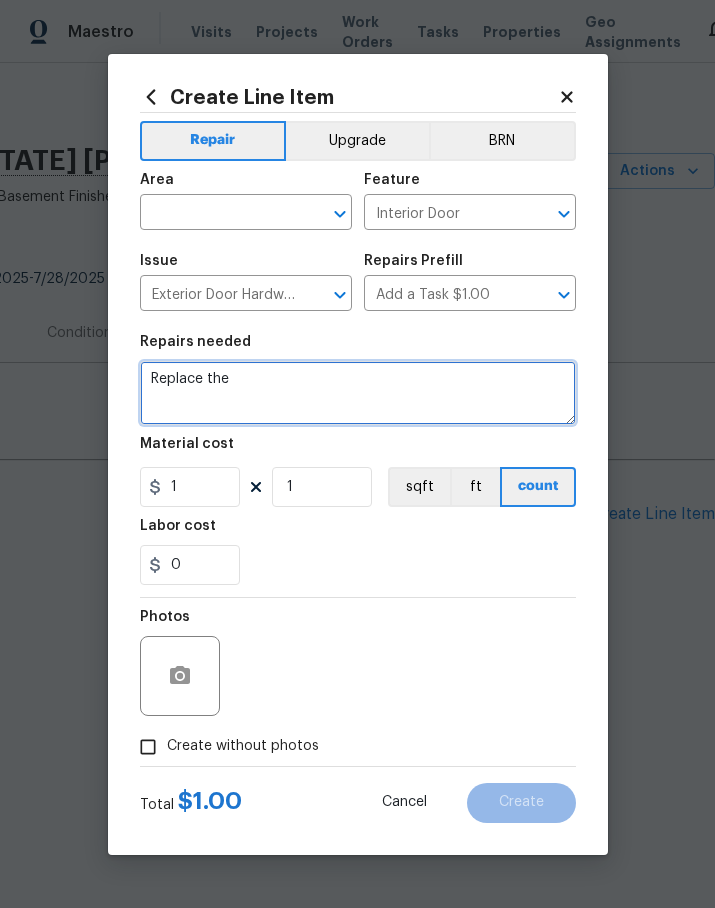 type on "Replace" 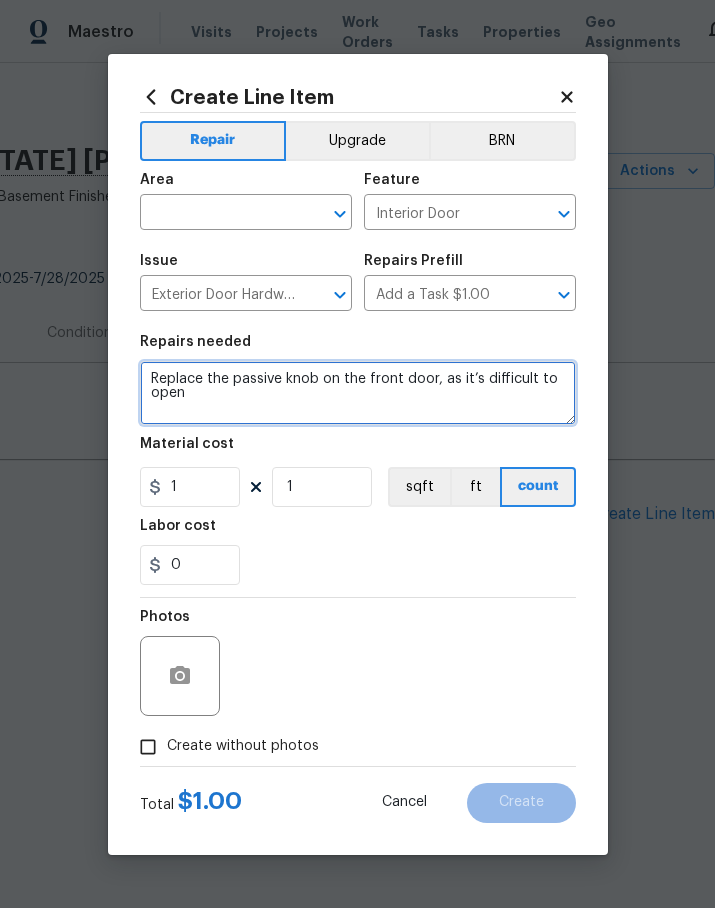 type on "Replace the passive knob on the front door, as it’s difficult to open." 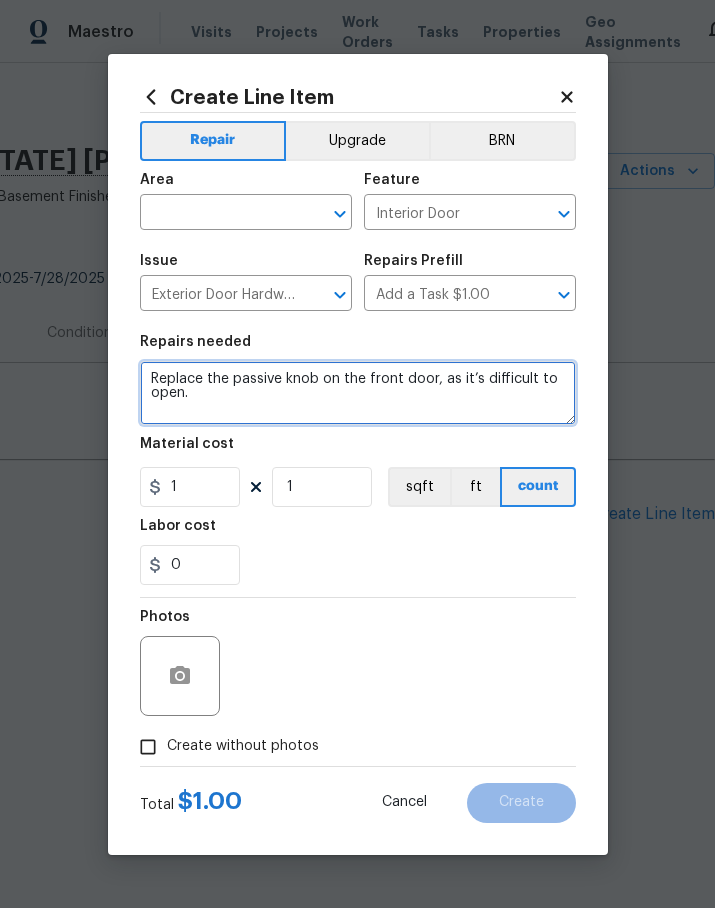 click on "Replace the passive knob on the front door, as it’s difficult to open." at bounding box center (358, 393) 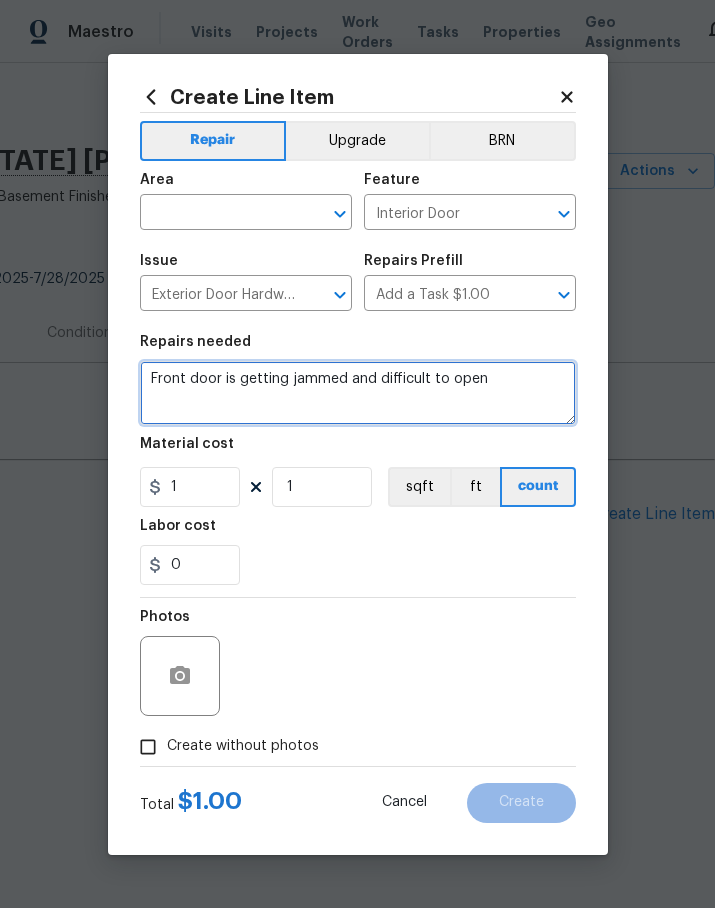 type on "Front door is getting jammed and difficult to open." 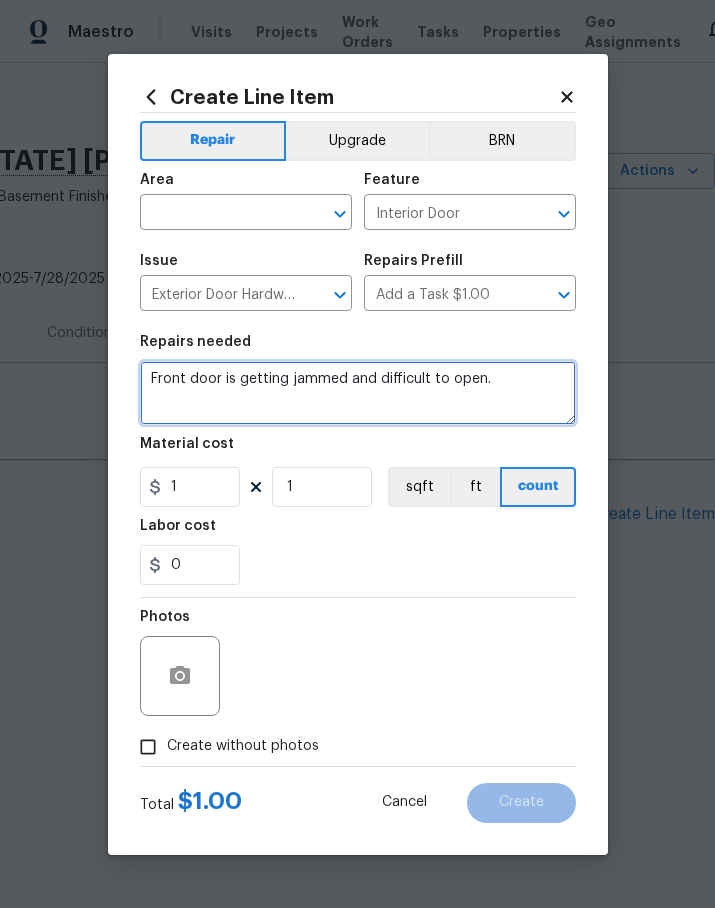 click on "Front door is getting jammed and difficult to open." at bounding box center [358, 393] 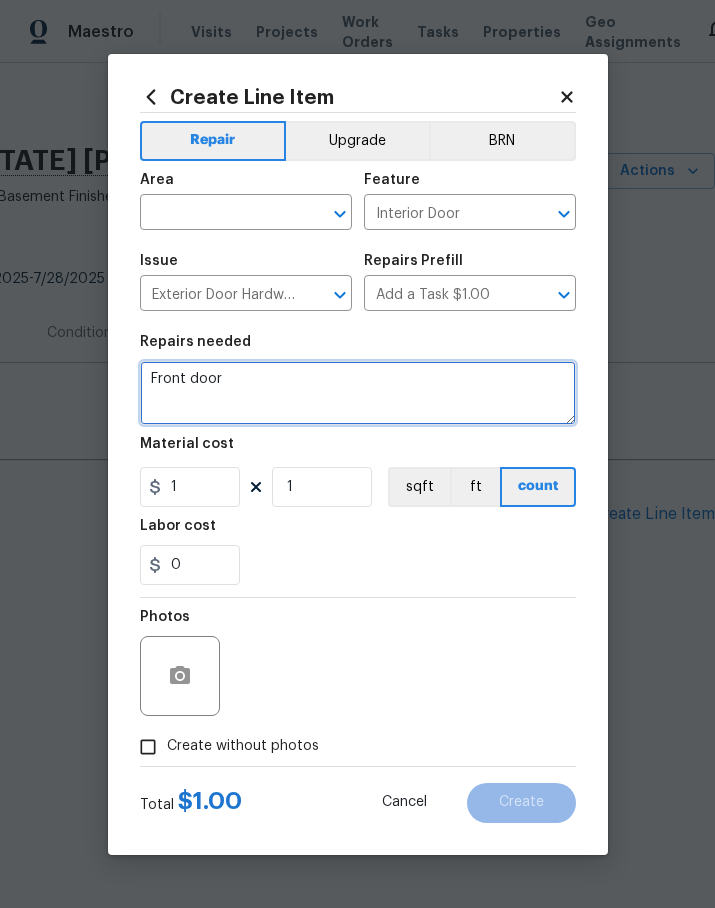 type on "Front" 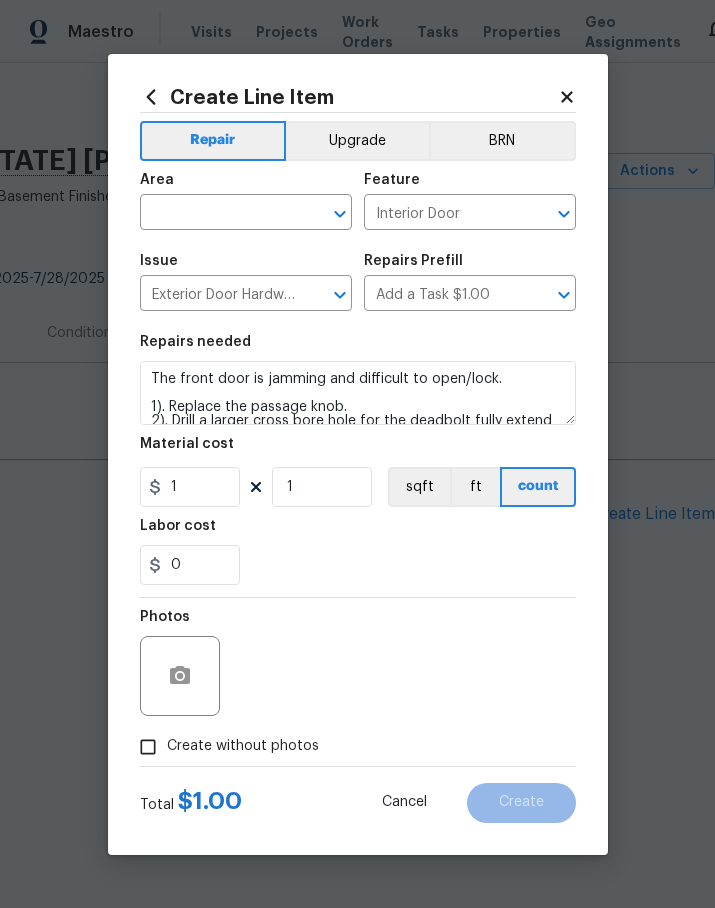 scroll, scrollTop: 0, scrollLeft: 0, axis: both 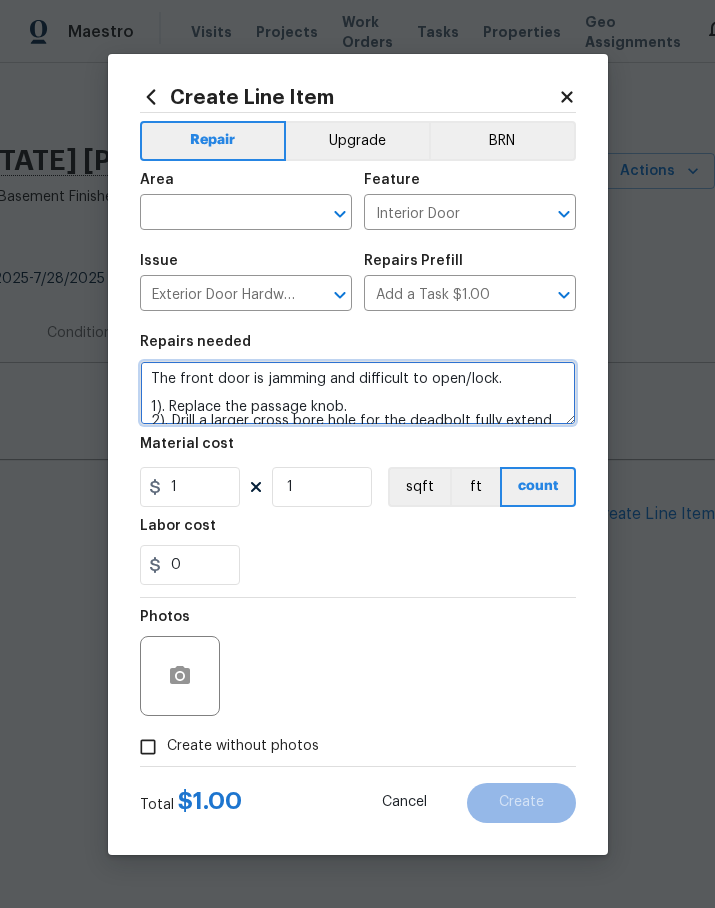 click on "The front door is jamming and difficult to open/lock.
1). Replace the passage knob.
2). Drill a larger cross bore hole for the deadbolt fully extend without jamming." at bounding box center (358, 393) 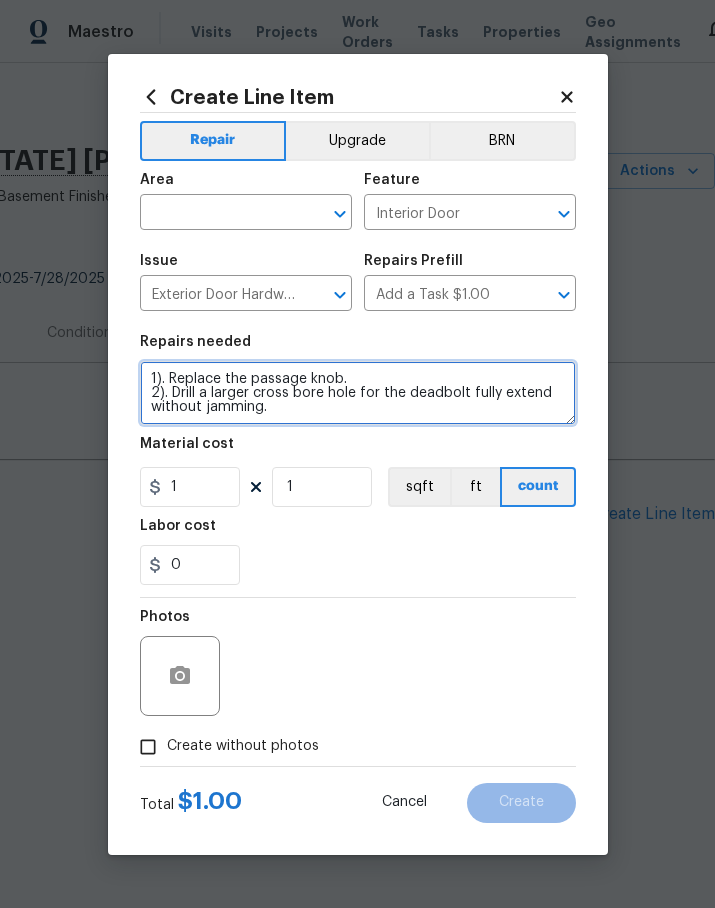 scroll, scrollTop: 28, scrollLeft: 0, axis: vertical 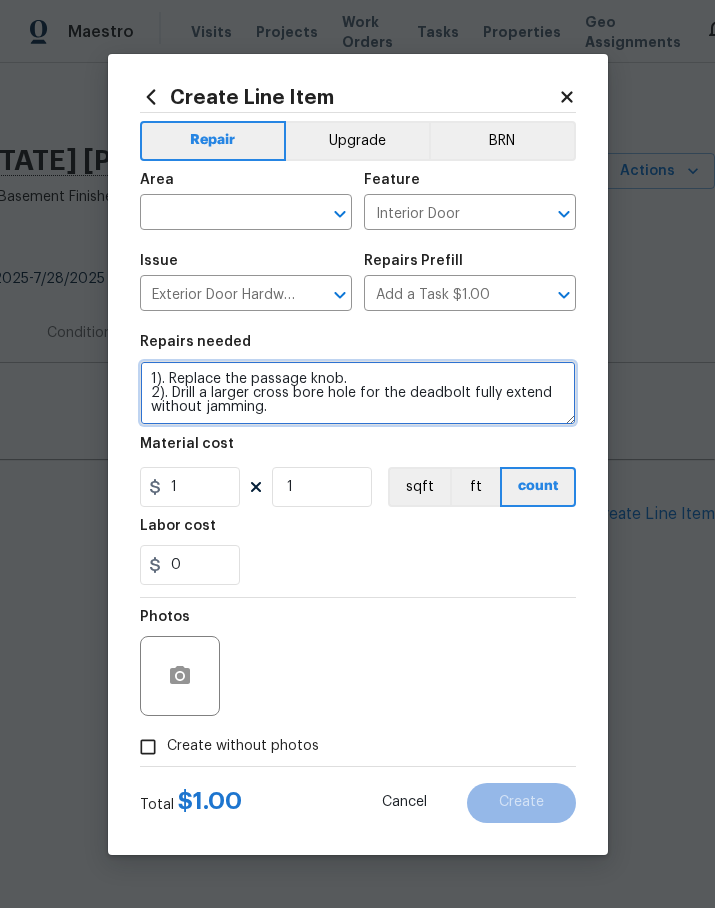 type on "The front door is jammed and difficult to open/lock.
1). Replace the passage knob.
2). Drill a larger cross bore hole for the deadbolt fully extend without jamming." 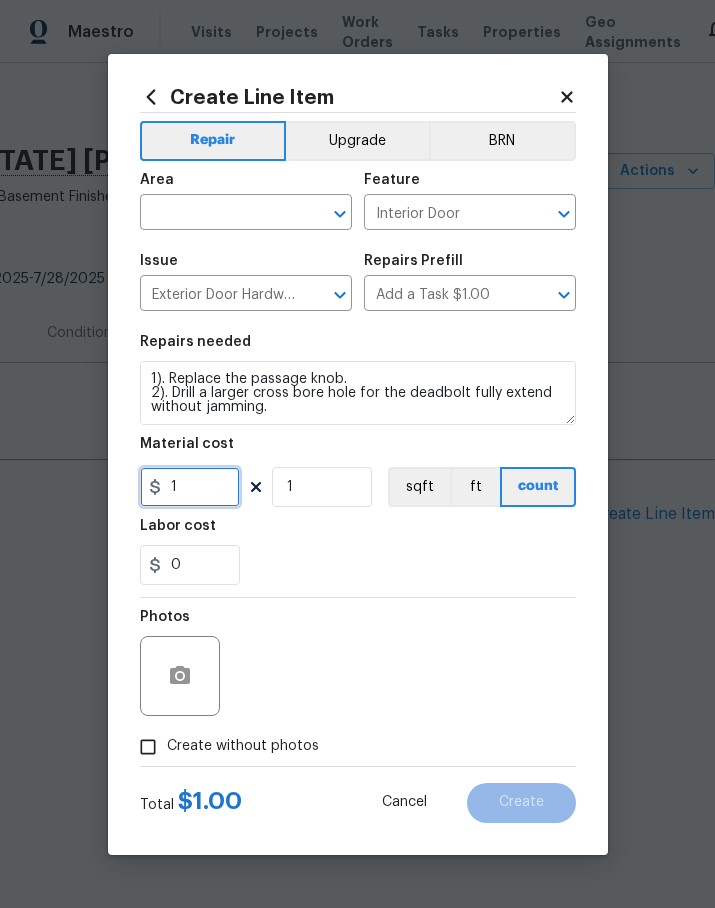 click on "1" at bounding box center [190, 487] 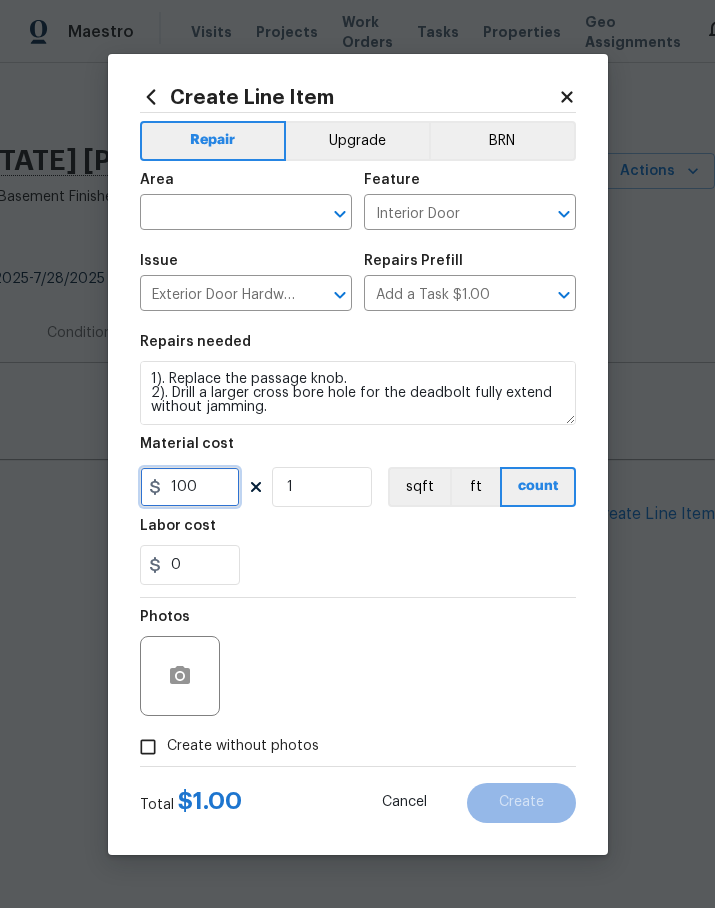 type on "100" 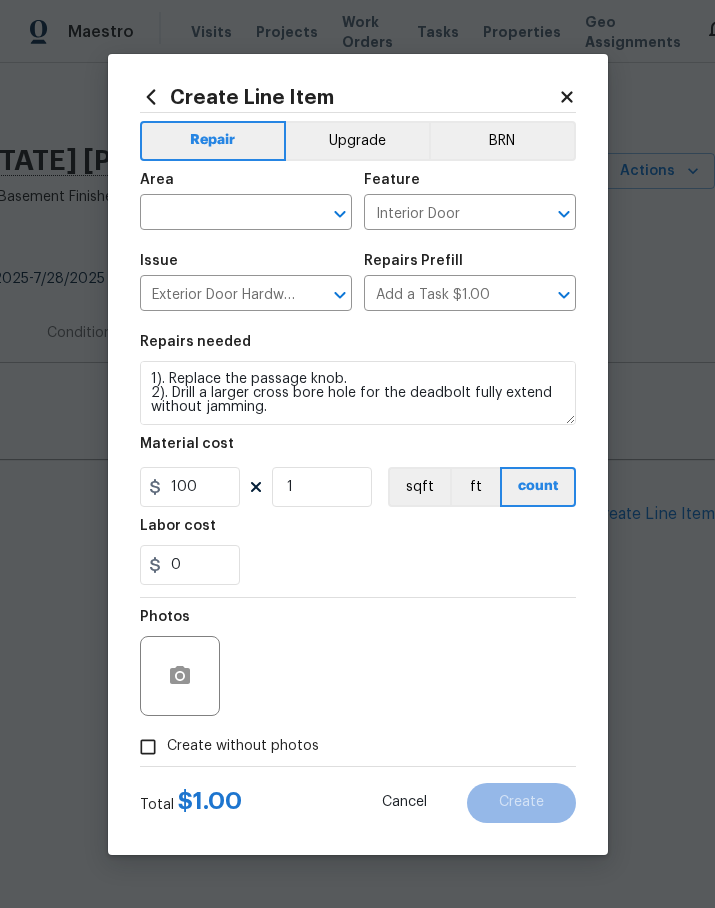 click at bounding box center [218, 214] 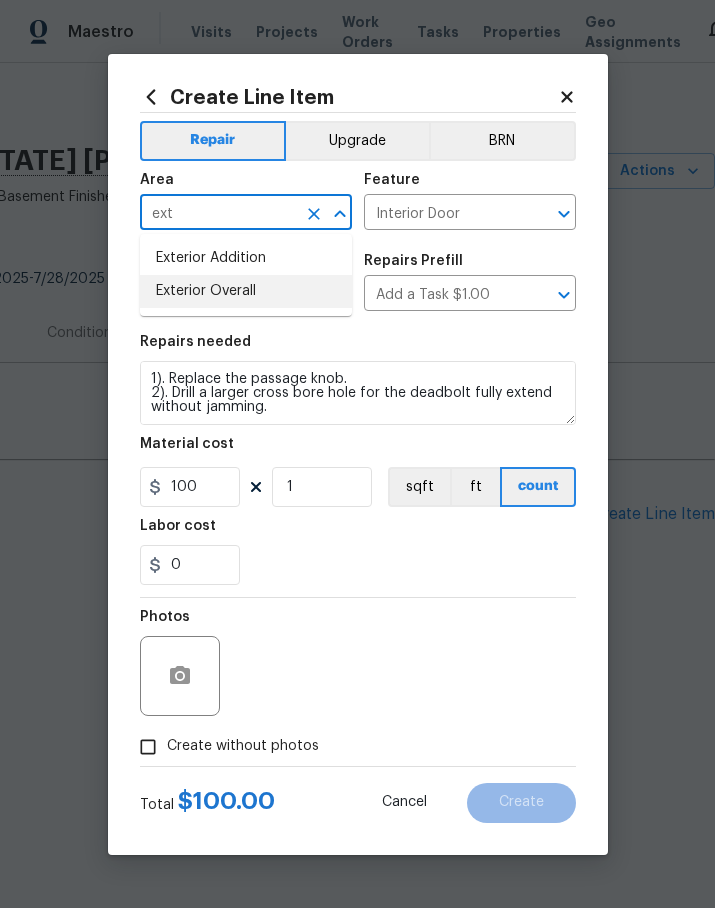 click on "Exterior Overall" at bounding box center (246, 291) 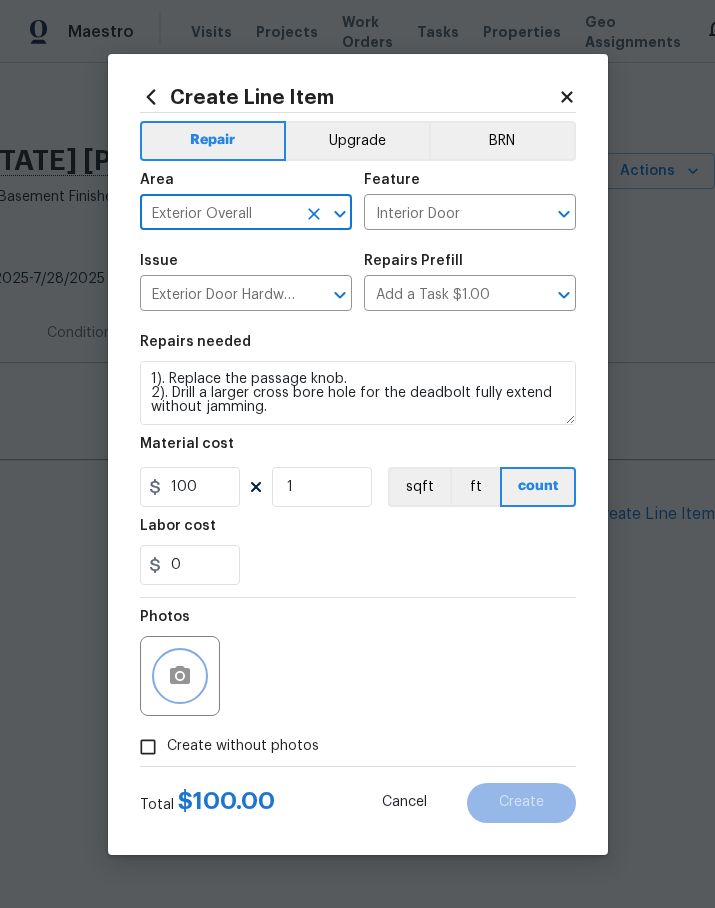 click at bounding box center [180, 676] 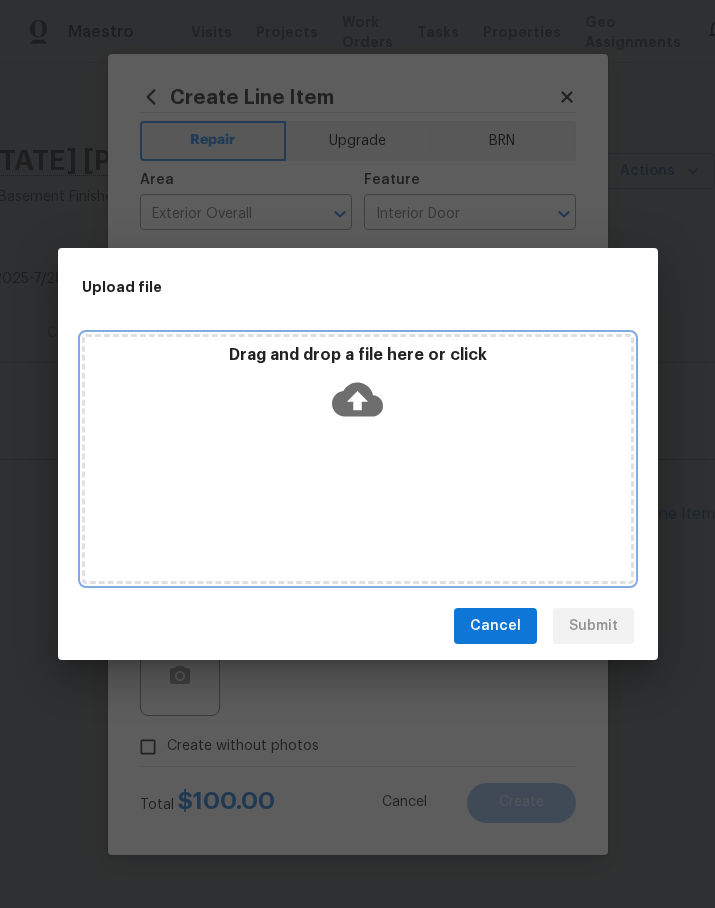 click 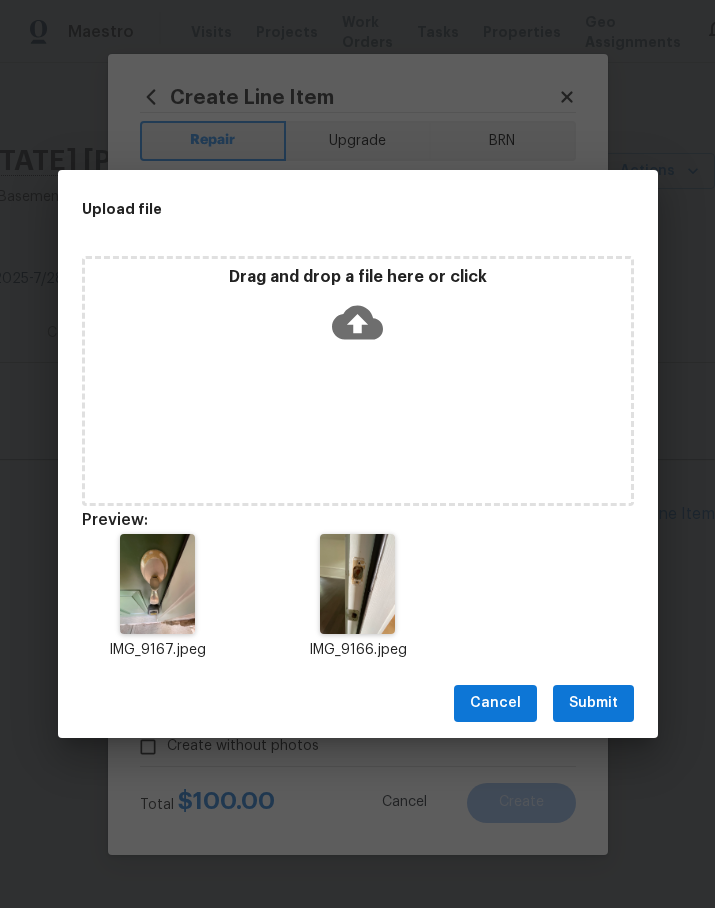 click on "Submit" at bounding box center (593, 703) 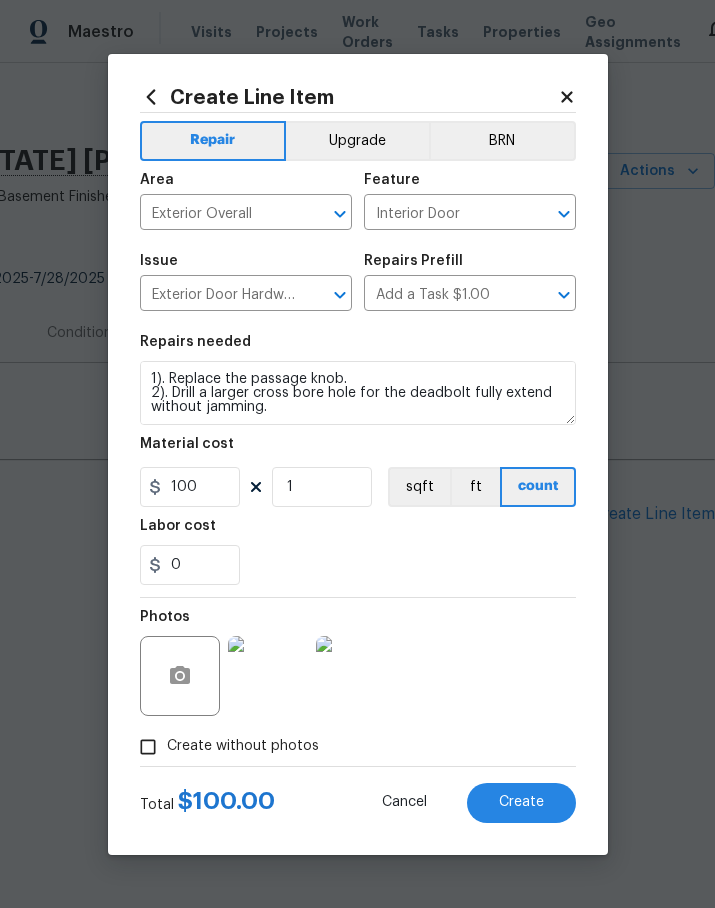 click on "Create" at bounding box center (521, 802) 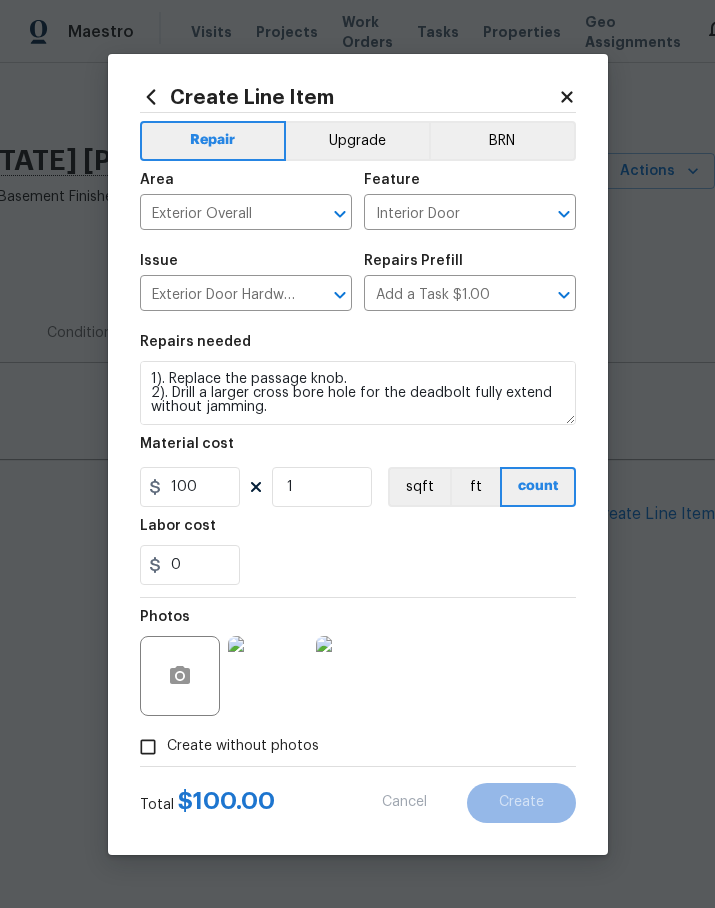 type 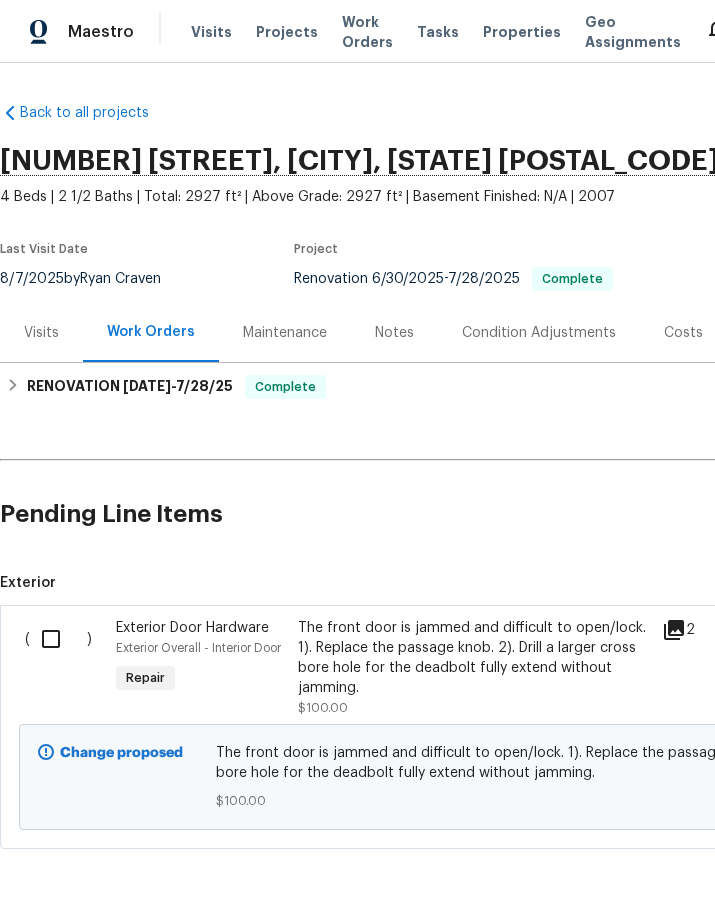 scroll, scrollTop: 0, scrollLeft: 0, axis: both 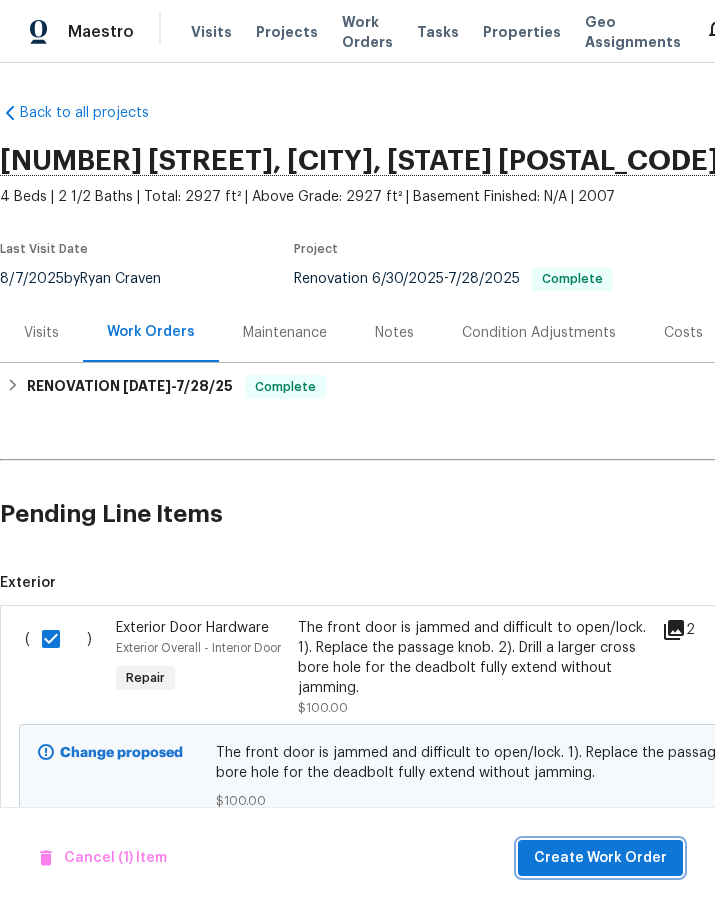 click on "Create Work Order" at bounding box center (600, 858) 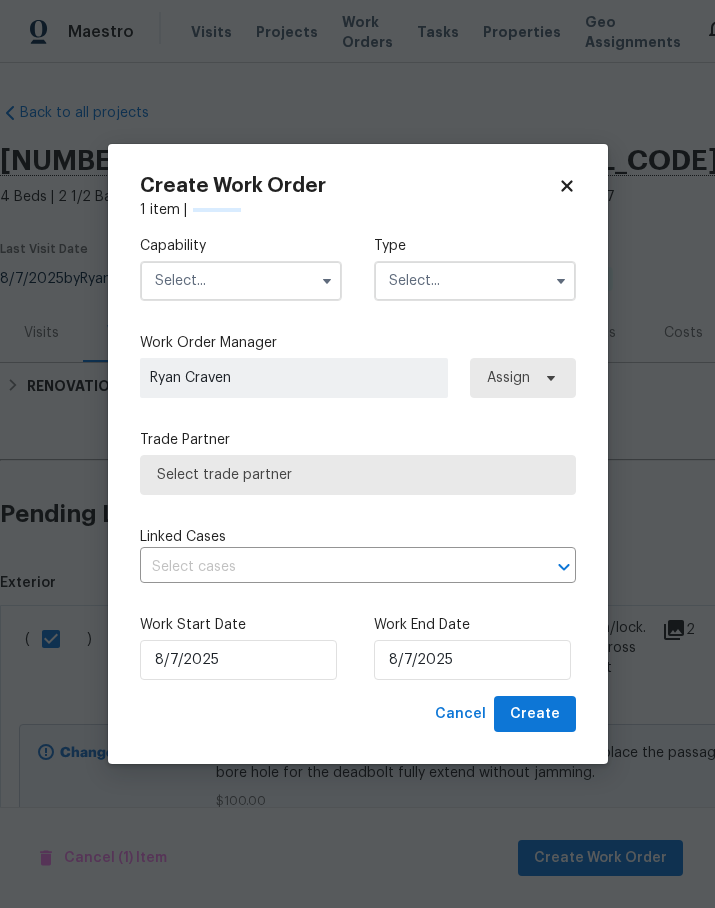 click at bounding box center (241, 281) 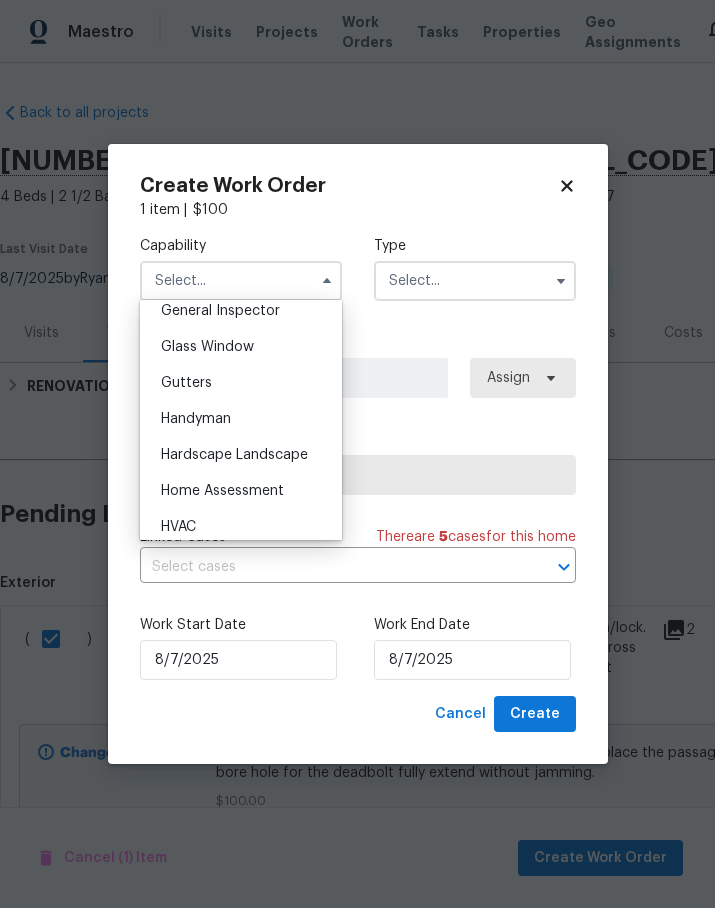 scroll, scrollTop: 1038, scrollLeft: 0, axis: vertical 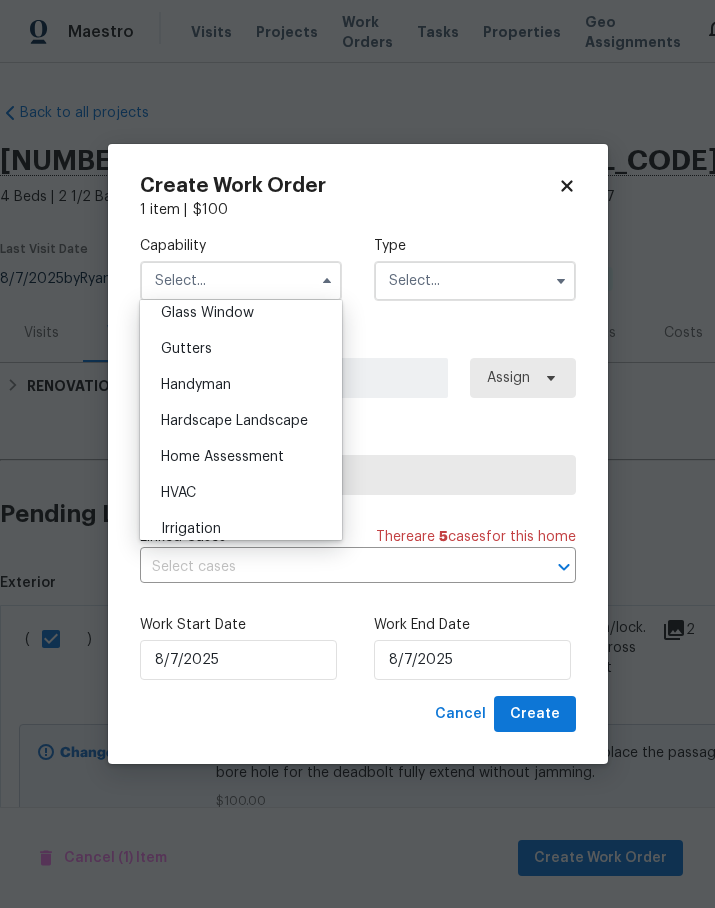 click on "Handyman" at bounding box center [241, 385] 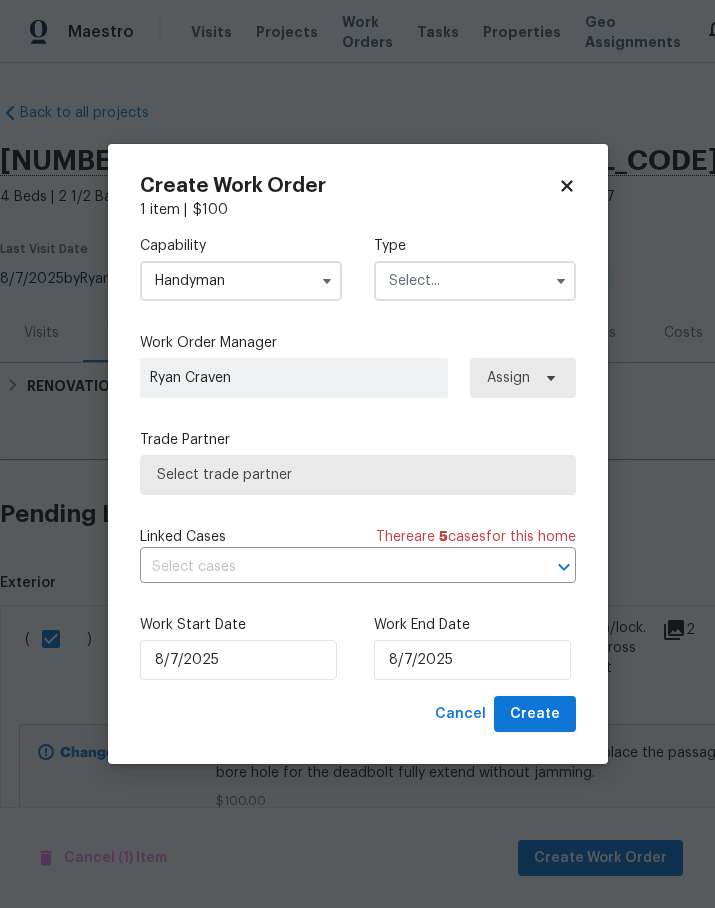 click at bounding box center (475, 281) 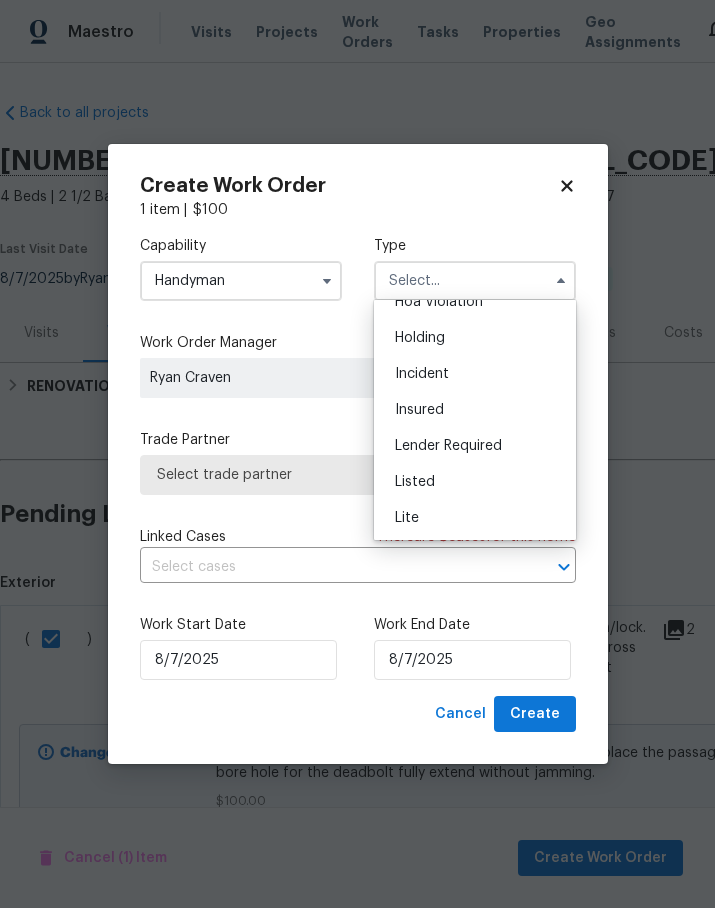 scroll, scrollTop: 83, scrollLeft: 0, axis: vertical 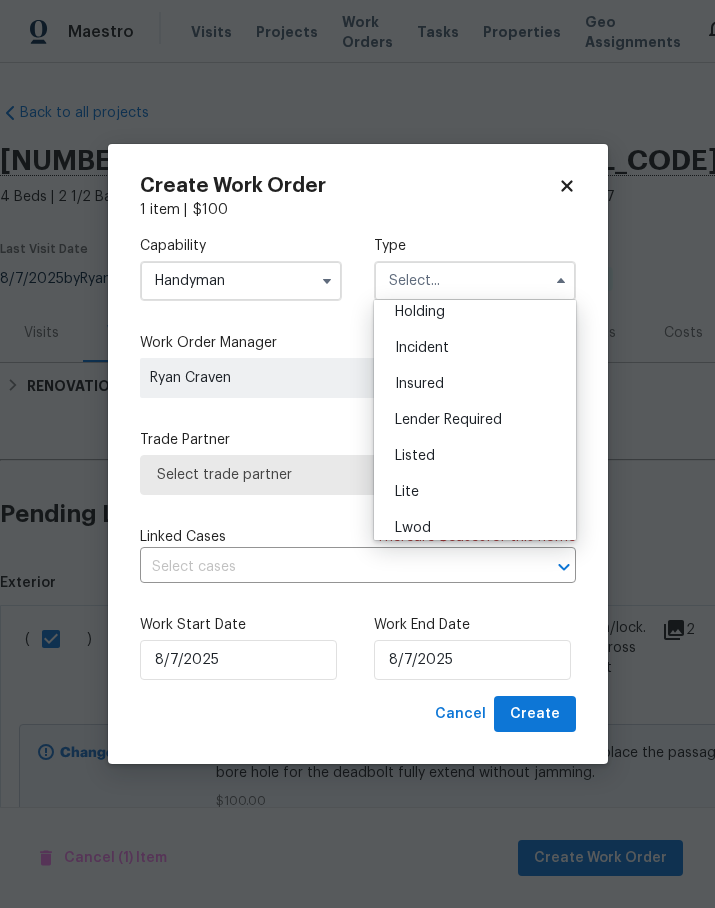 click on "Listed" at bounding box center [475, 456] 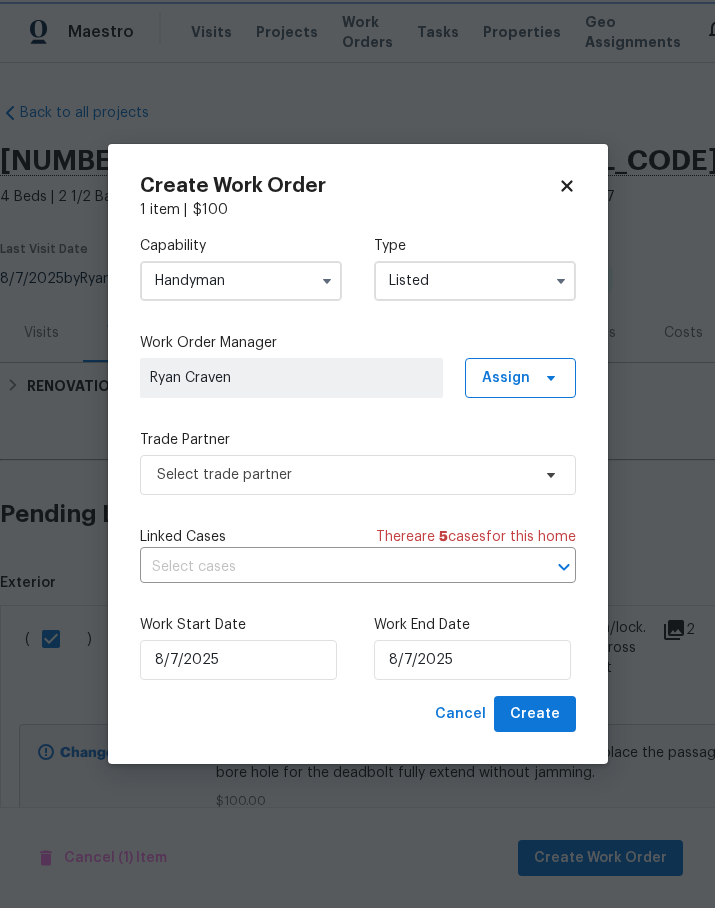 scroll, scrollTop: 0, scrollLeft: 0, axis: both 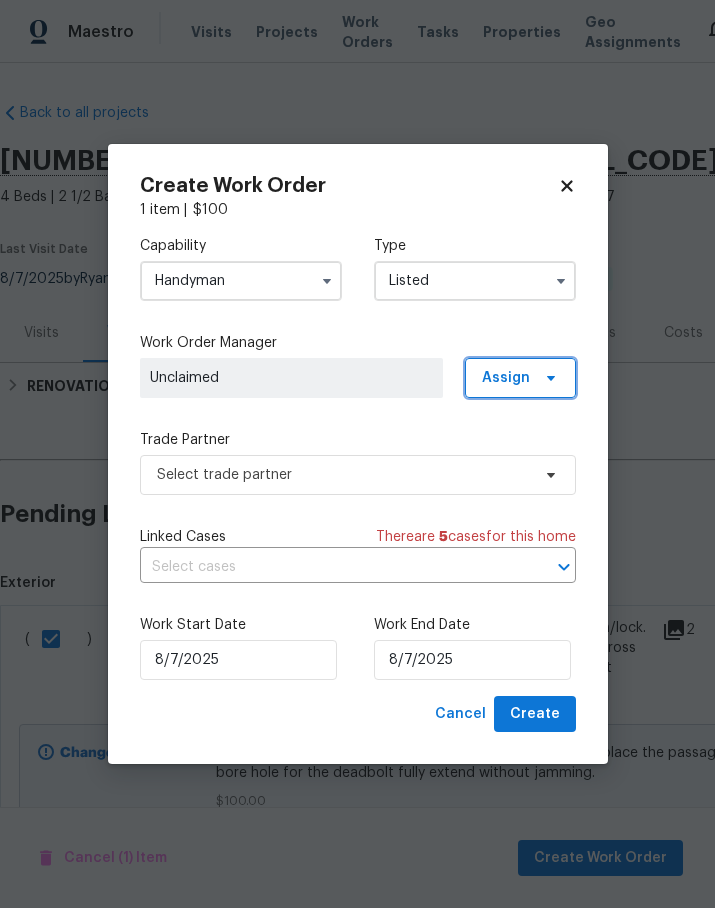 click 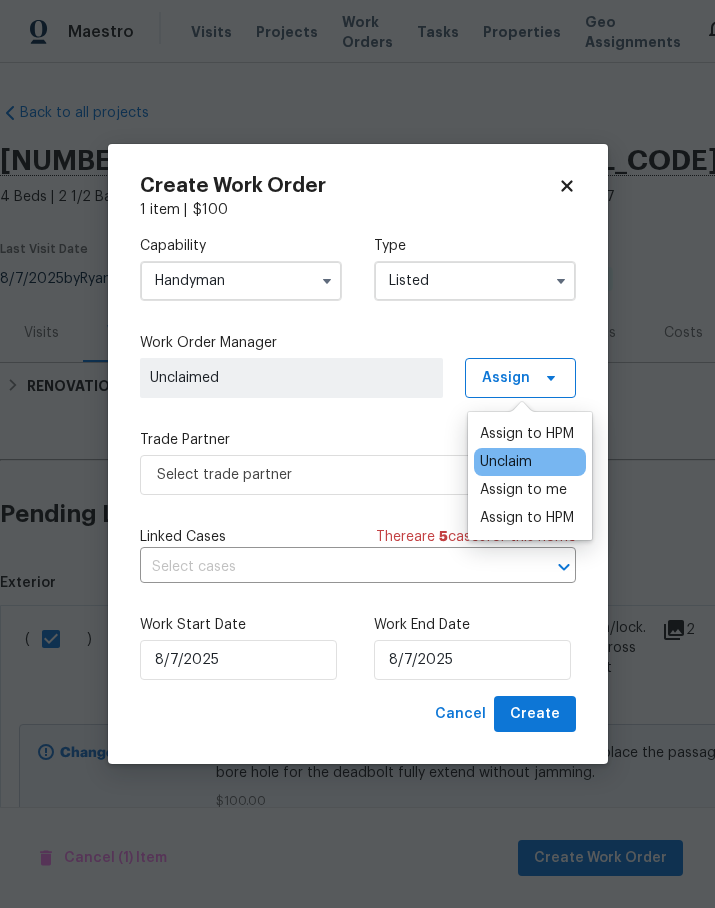 click on "Assign to me" at bounding box center [523, 490] 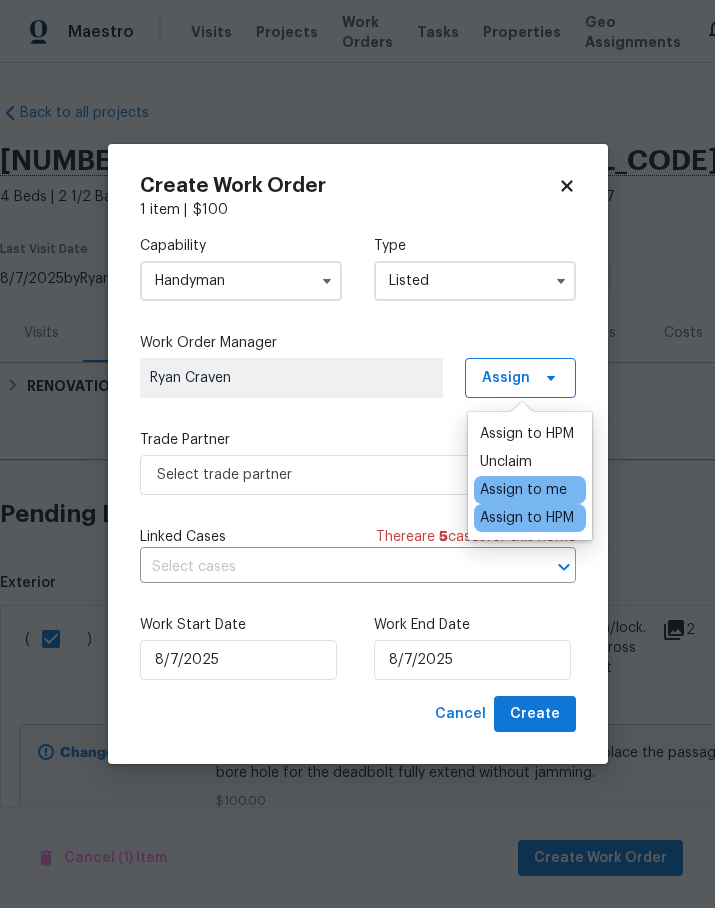 click on "Capability   Handyman Type   Listed Work Order Manager   Ryan Craven Assign Trade Partner   Select trade partner Linked Cases There  are   5  case s  for this home   ​ Work Start Date   8/7/2025 Work End Date   8/7/2025" at bounding box center (358, 458) 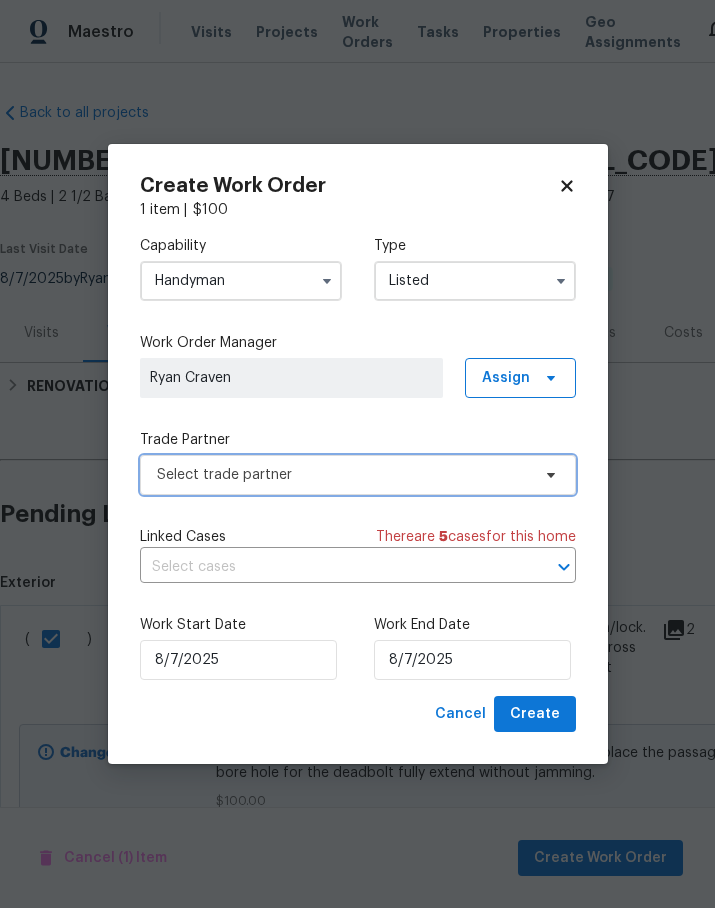 click on "Select trade partner" at bounding box center (358, 475) 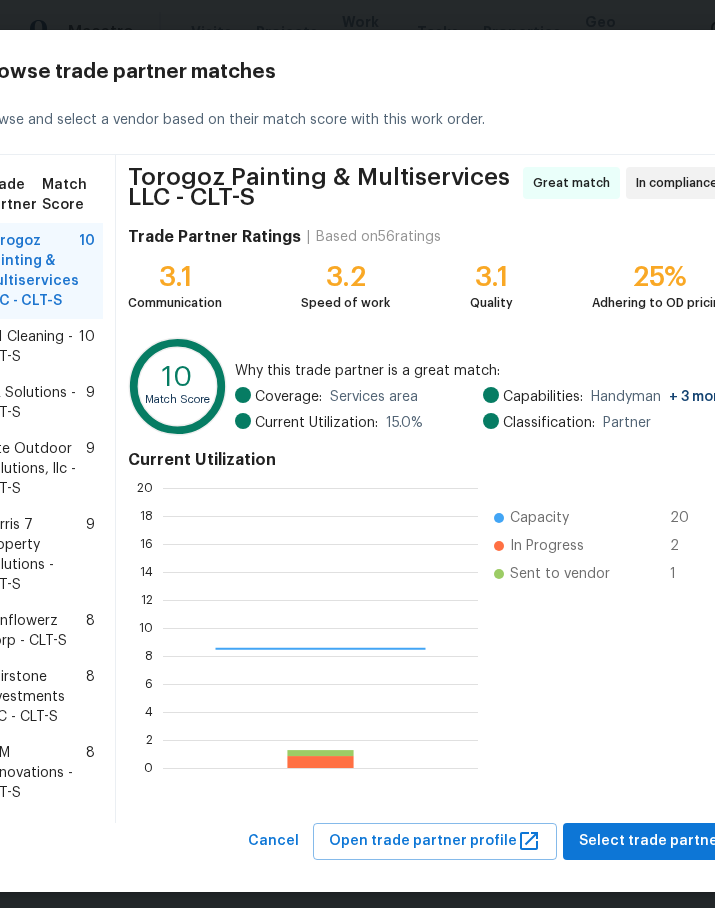 scroll, scrollTop: 2, scrollLeft: 2, axis: both 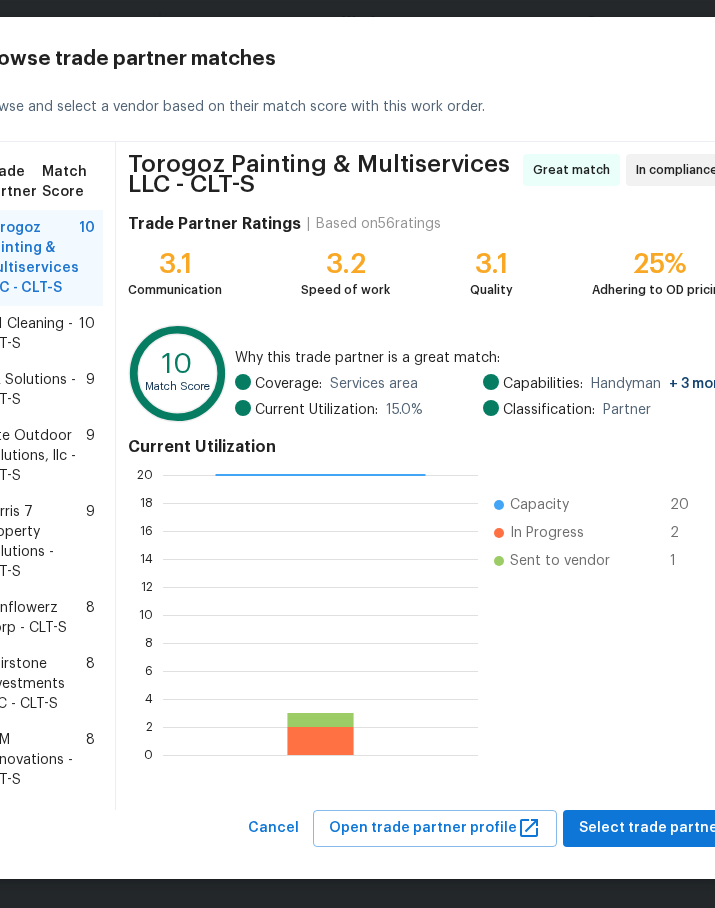 click on "A-1 Cleaning - CLT-S" at bounding box center [31, 334] 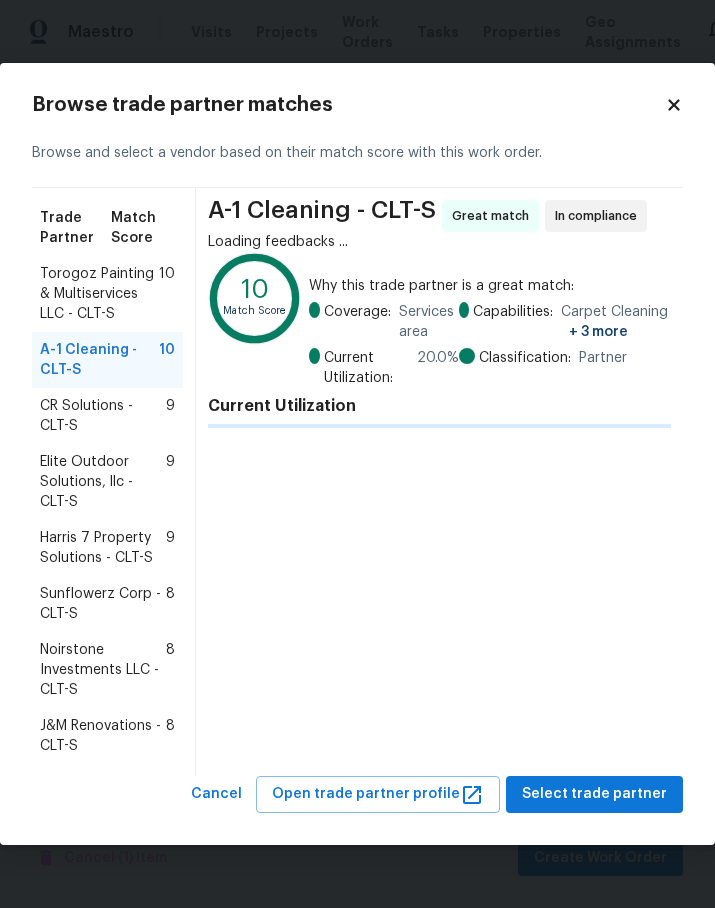 scroll, scrollTop: 0, scrollLeft: 0, axis: both 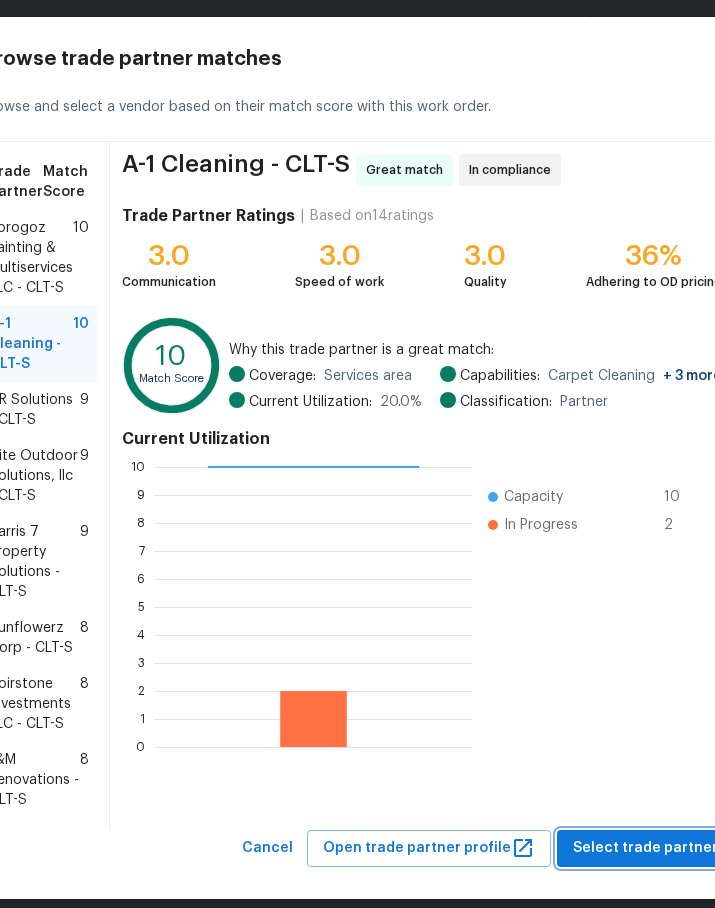 click on "Select trade partner" at bounding box center [645, 848] 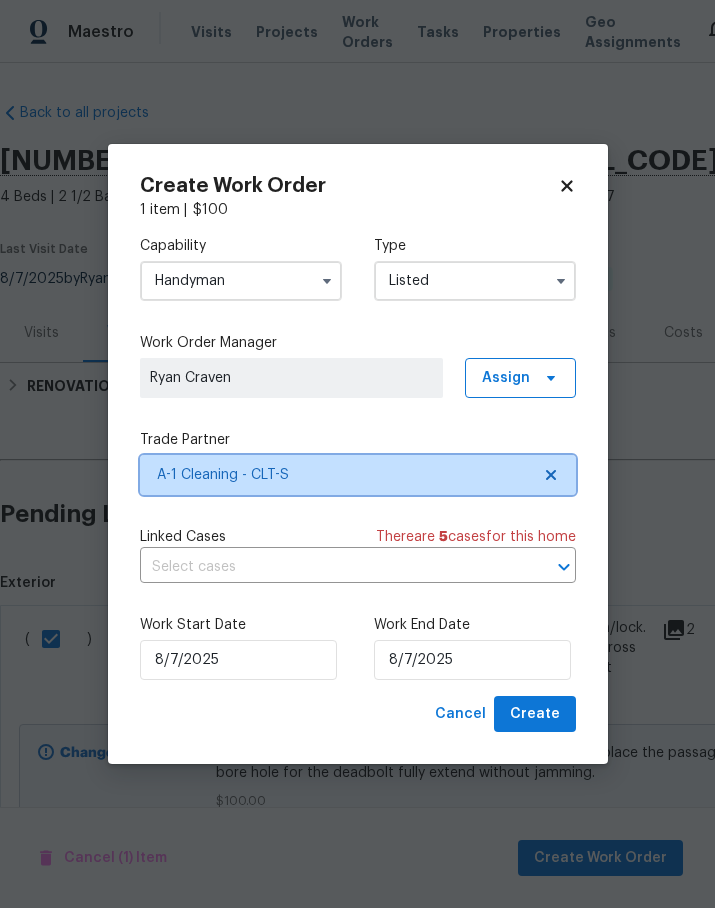 scroll, scrollTop: 0, scrollLeft: 0, axis: both 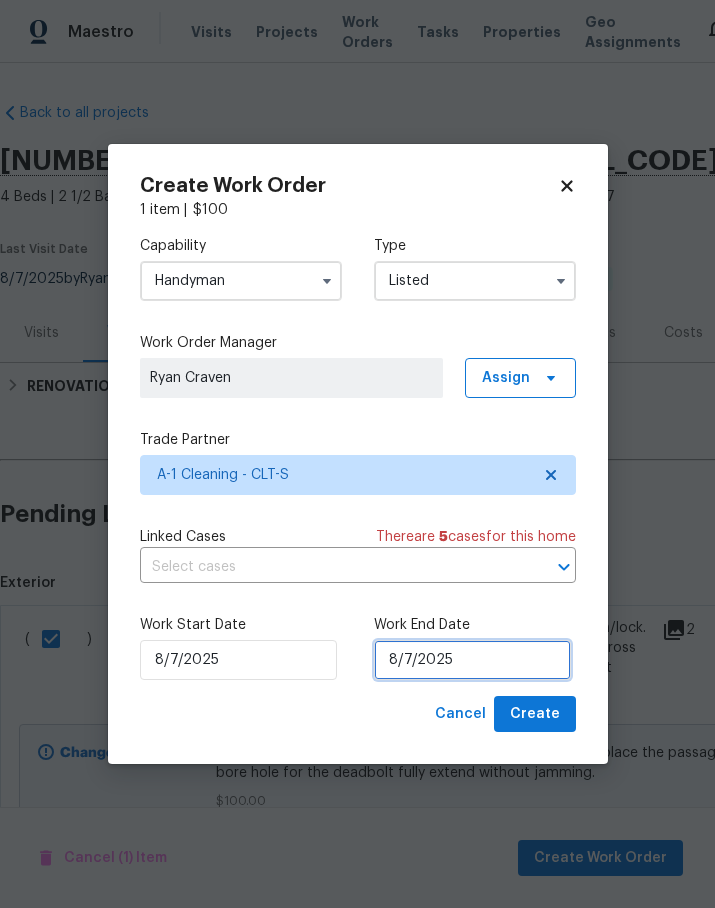 click on "8/7/2025" at bounding box center (472, 660) 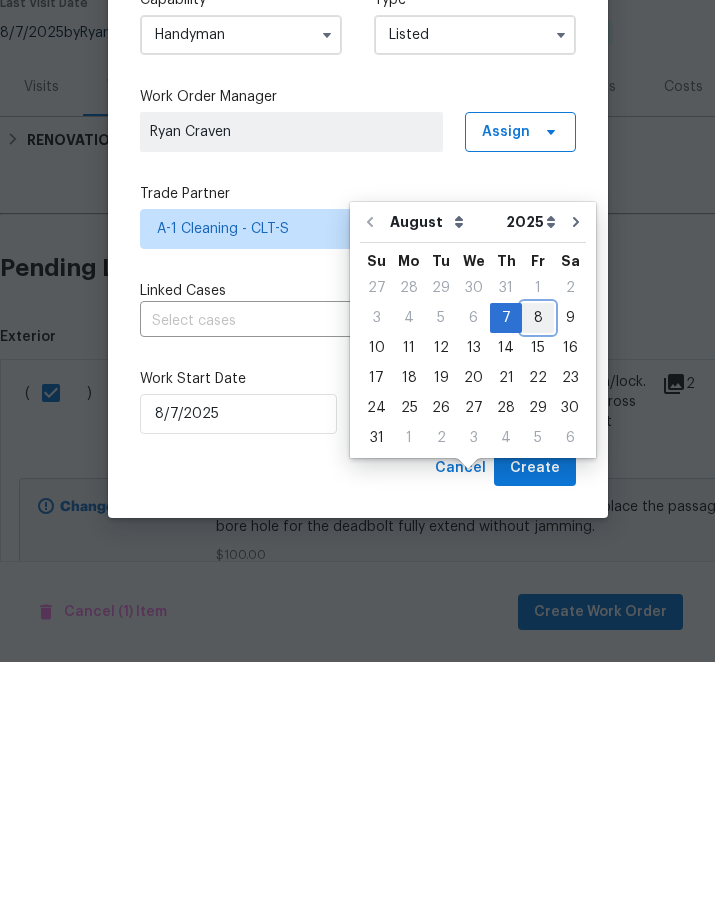 click on "8" at bounding box center (538, 564) 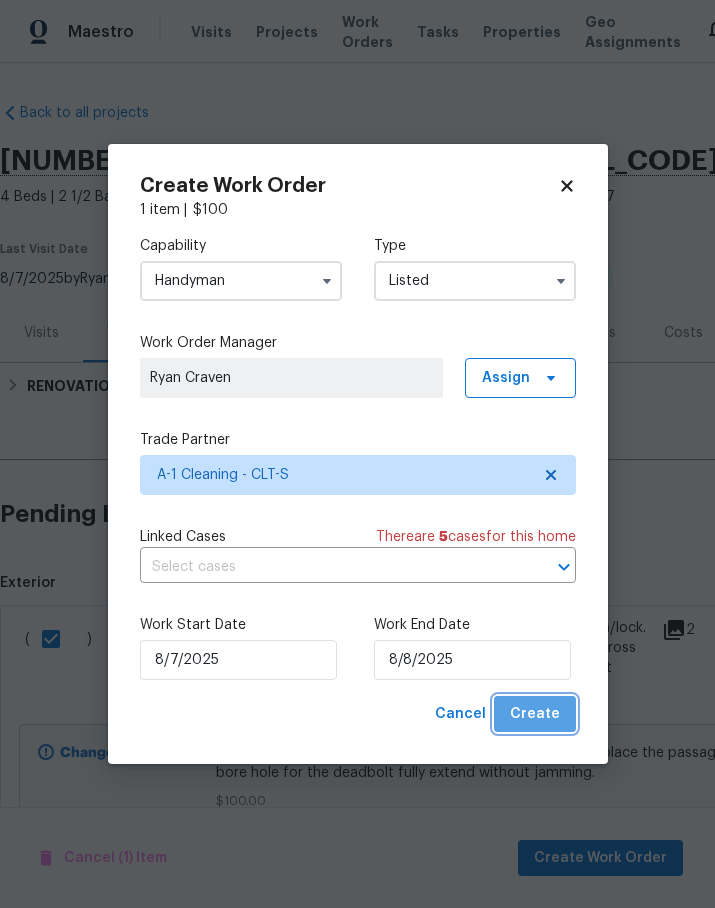 click on "Create" at bounding box center [535, 714] 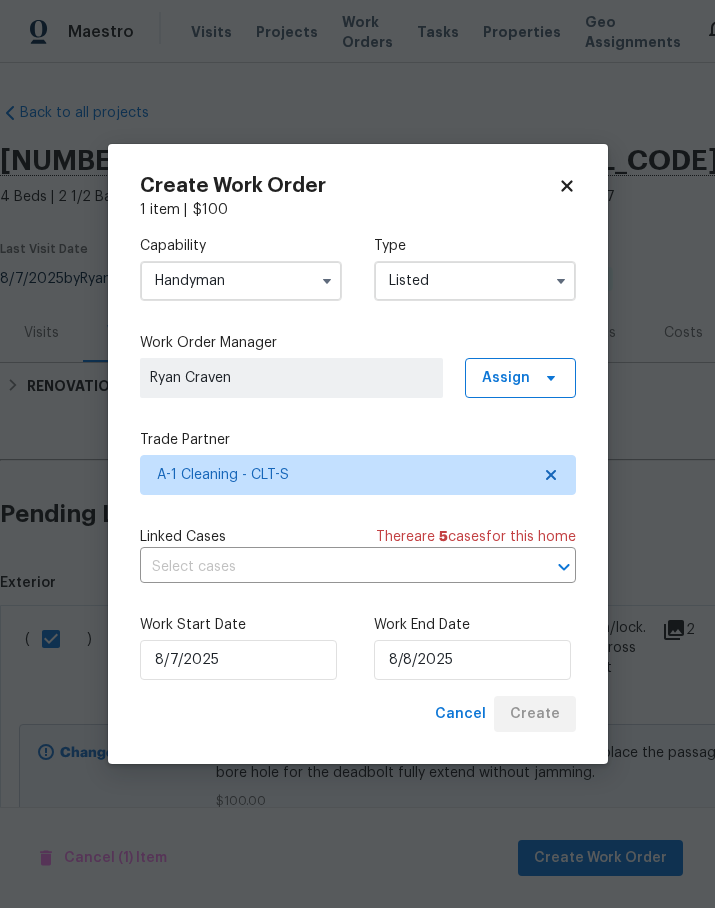 checkbox on "false" 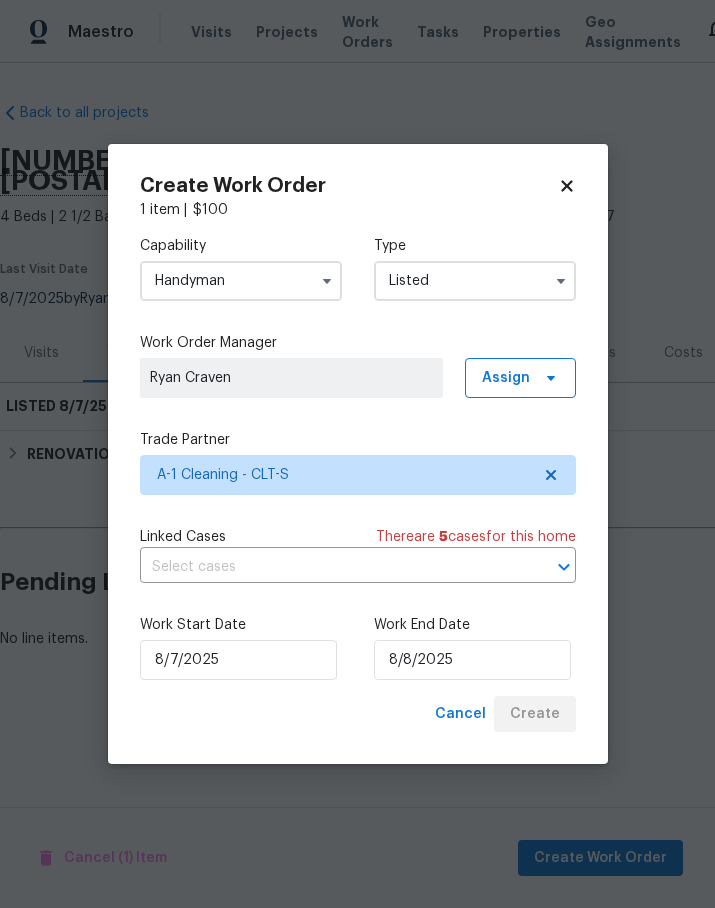 scroll, scrollTop: 0, scrollLeft: 0, axis: both 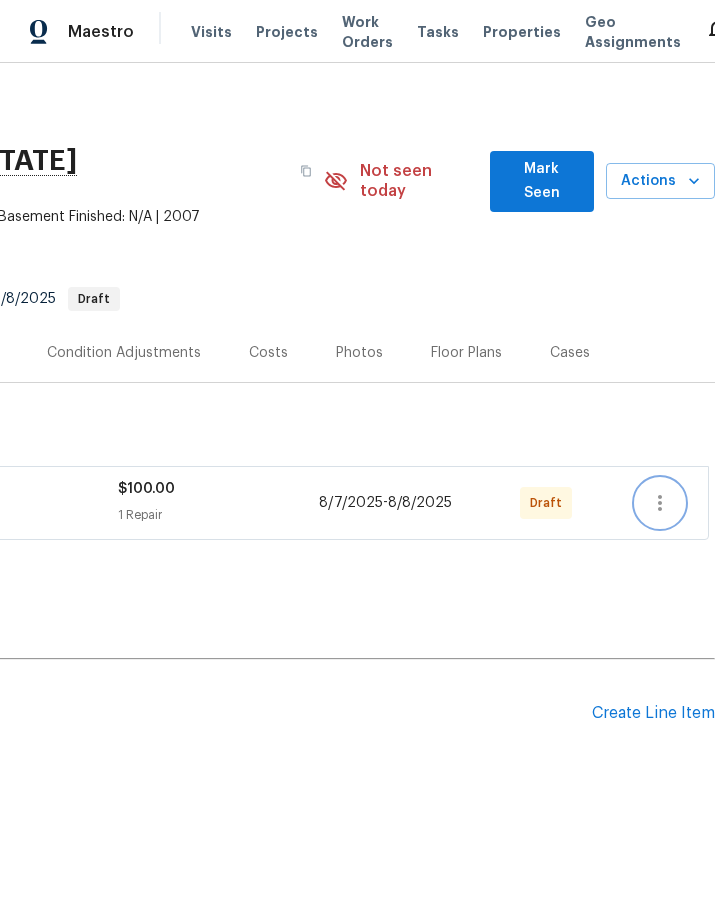 click 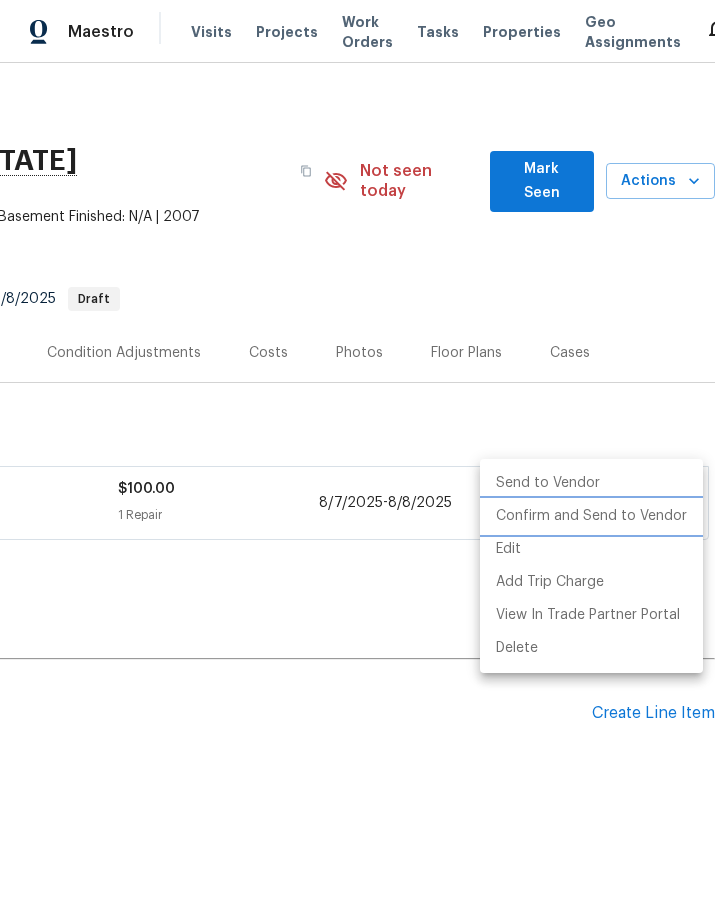 click on "Confirm and Send to Vendor" at bounding box center (591, 516) 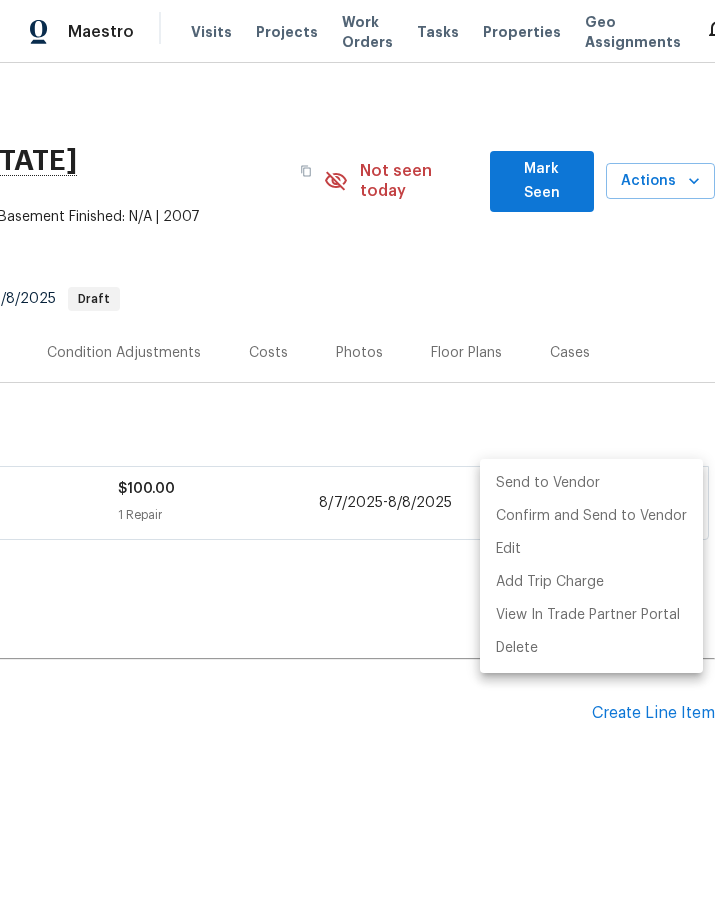 click at bounding box center [357, 454] 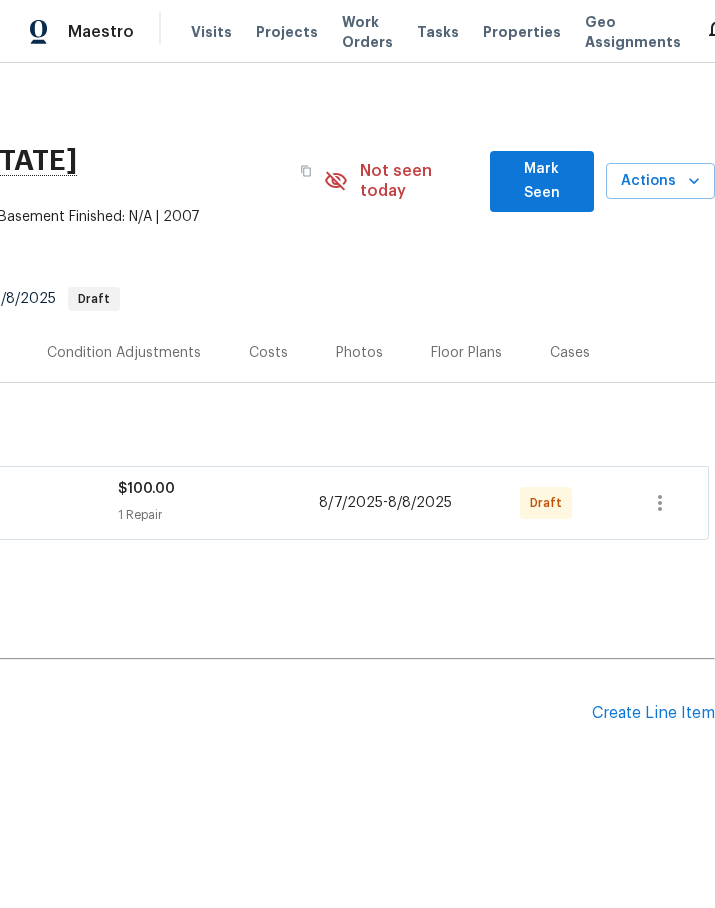click on "Pending Line Items Create Line Item" at bounding box center [150, 713] 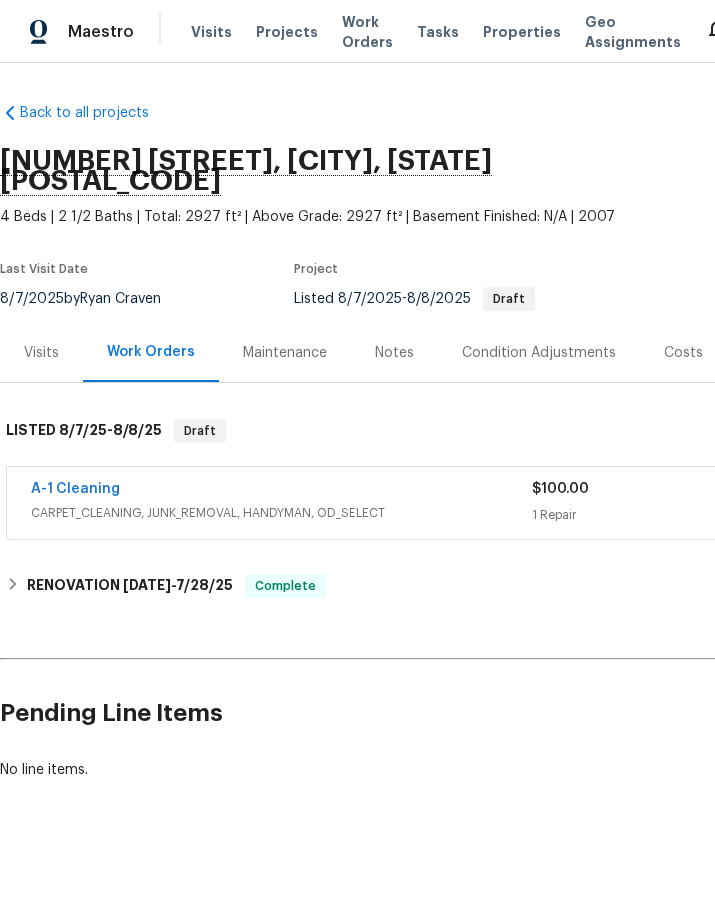 scroll, scrollTop: 0, scrollLeft: 0, axis: both 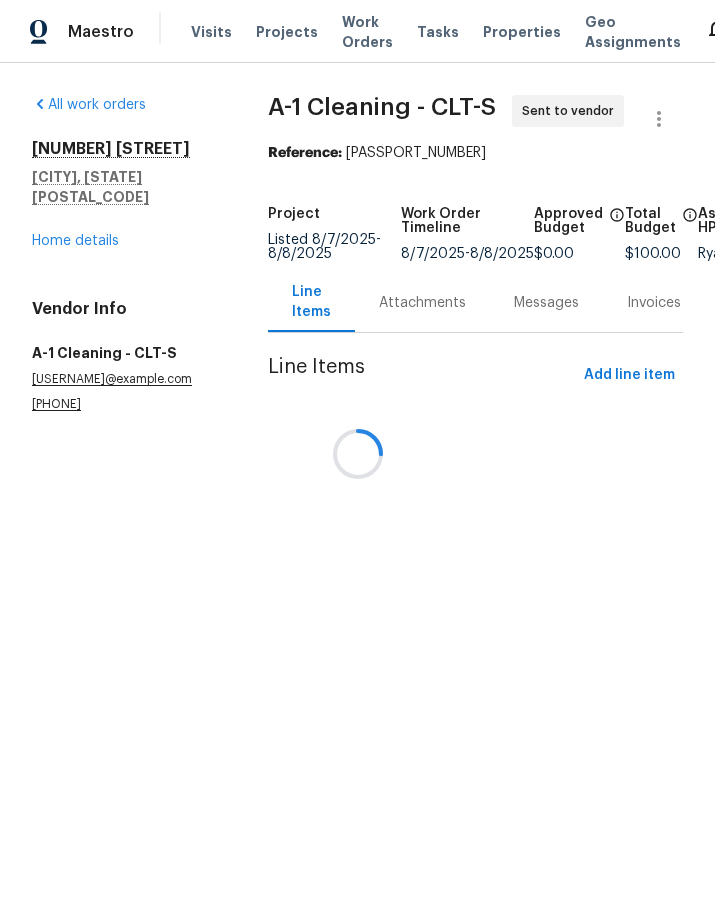 click at bounding box center (357, 454) 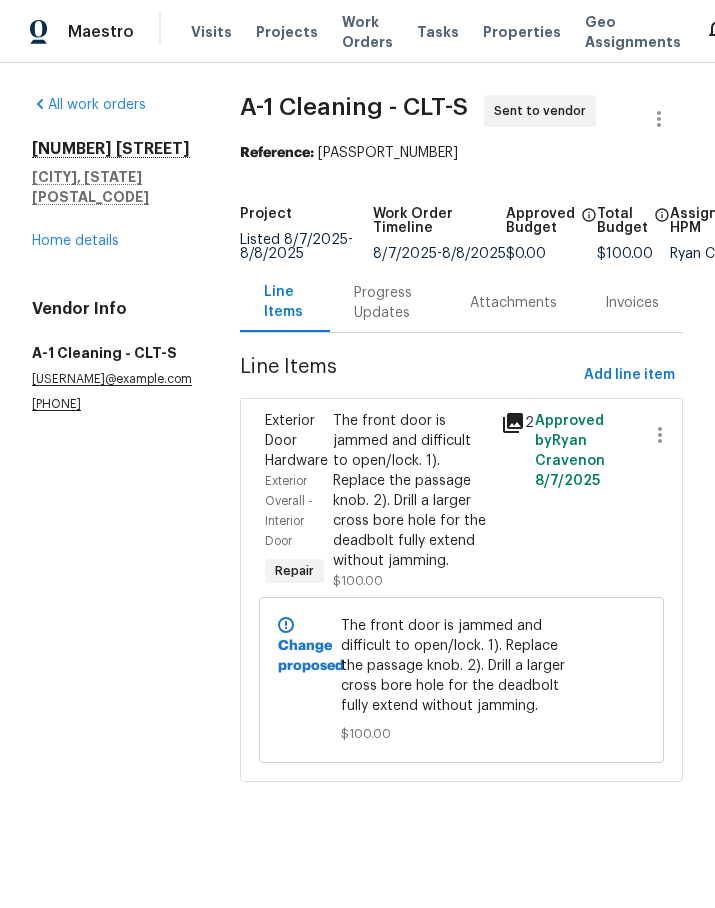 click on "Attachments" at bounding box center (513, 302) 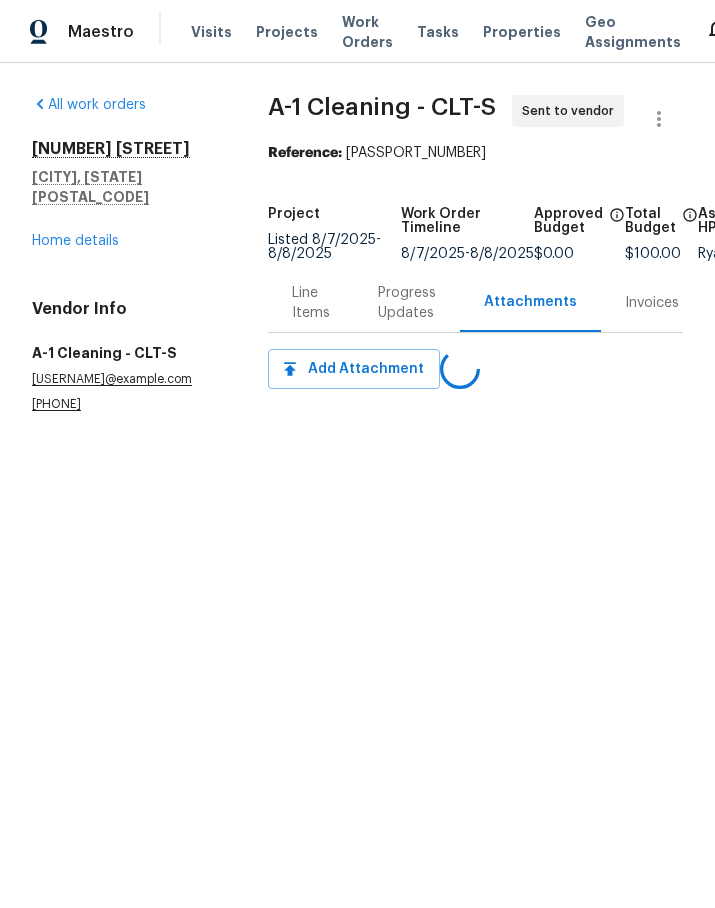 click on "Progress Updates" at bounding box center (407, 303) 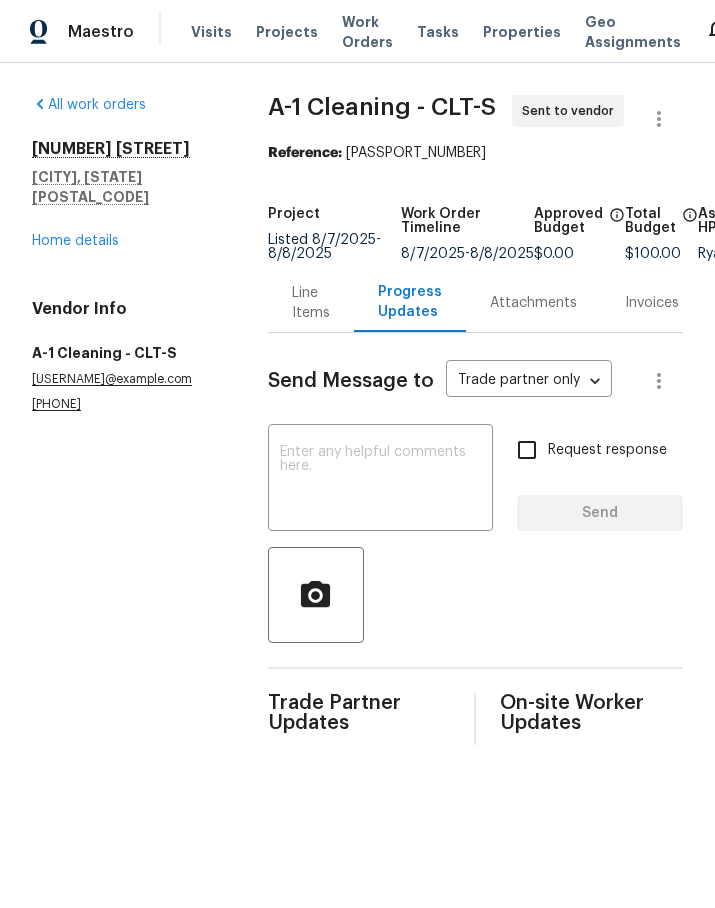 click at bounding box center (380, 480) 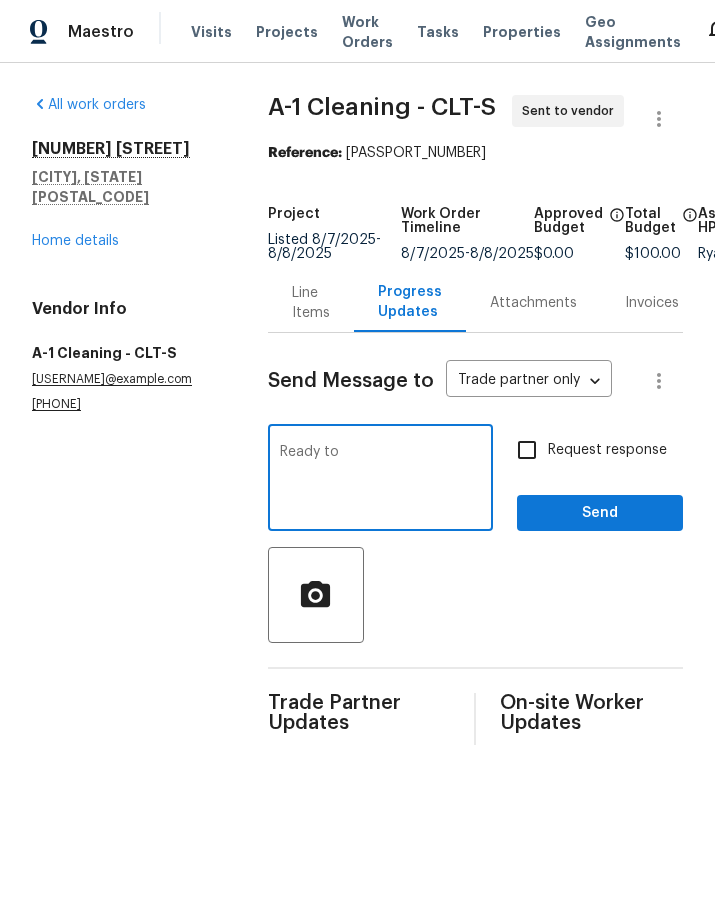 type on "Ready" 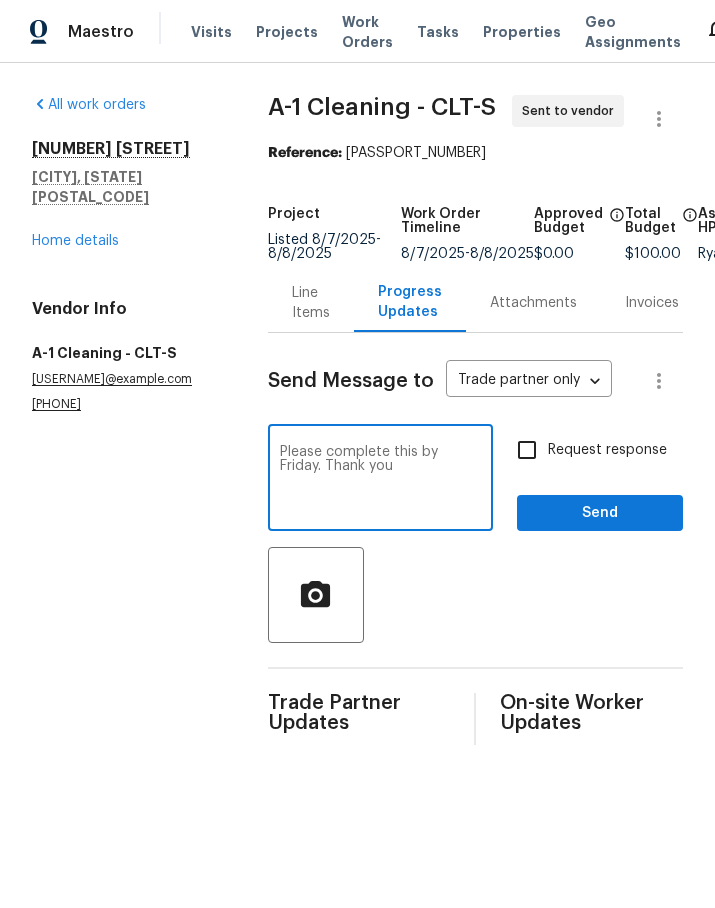 type on "Please complete this by Friday. Thank you" 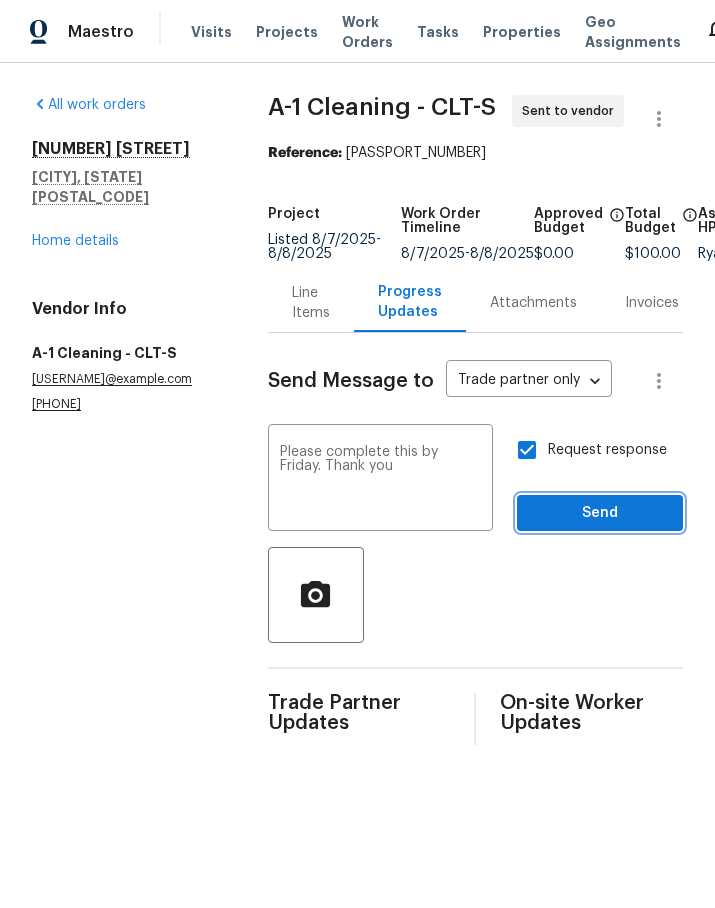 click on "Send" at bounding box center (600, 513) 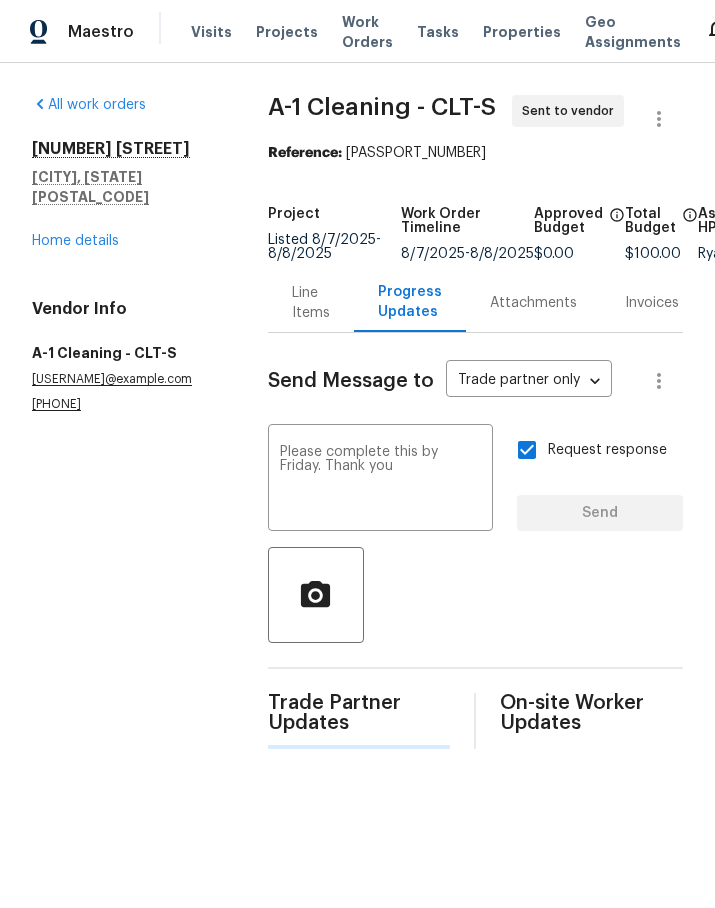 type 